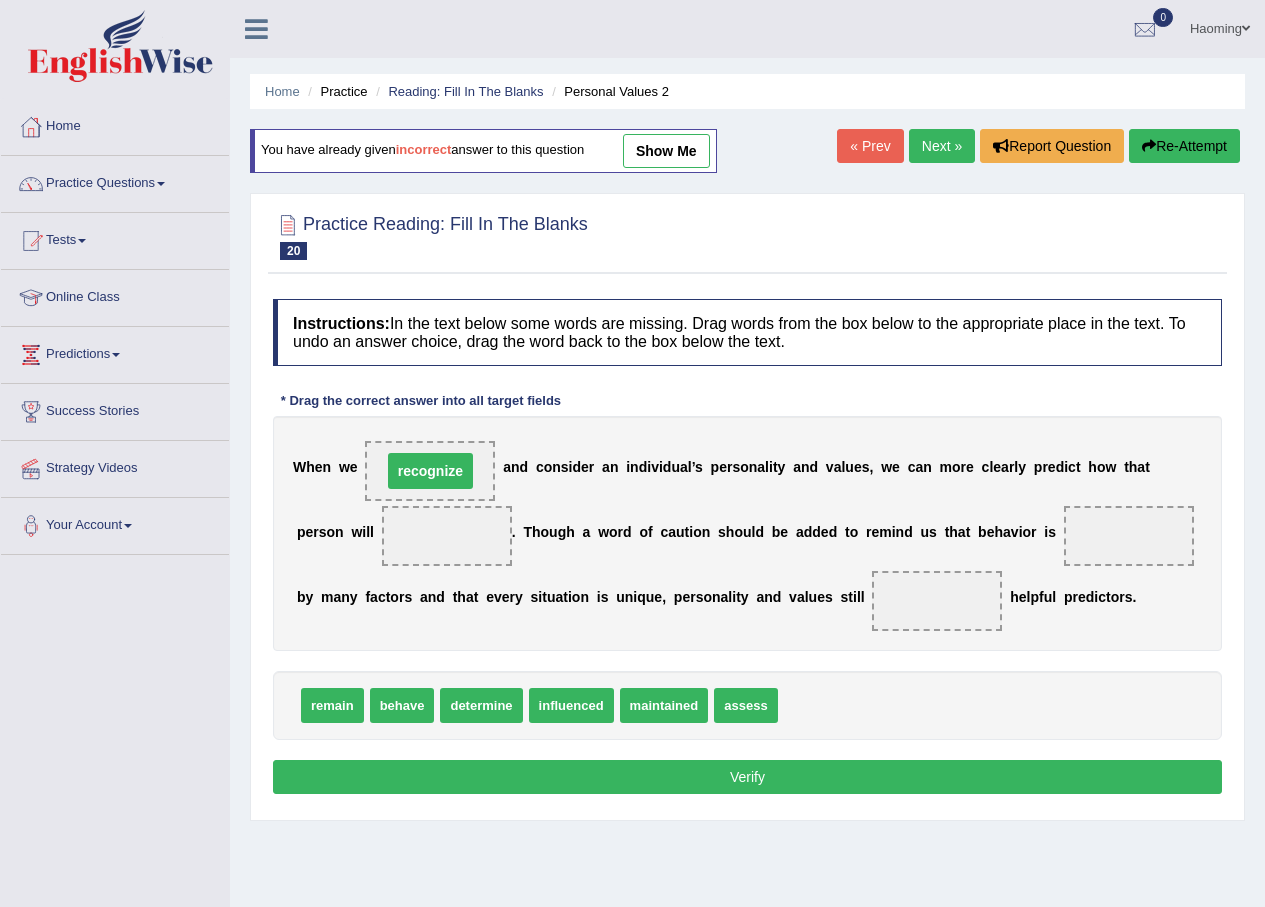 scroll, scrollTop: 0, scrollLeft: 0, axis: both 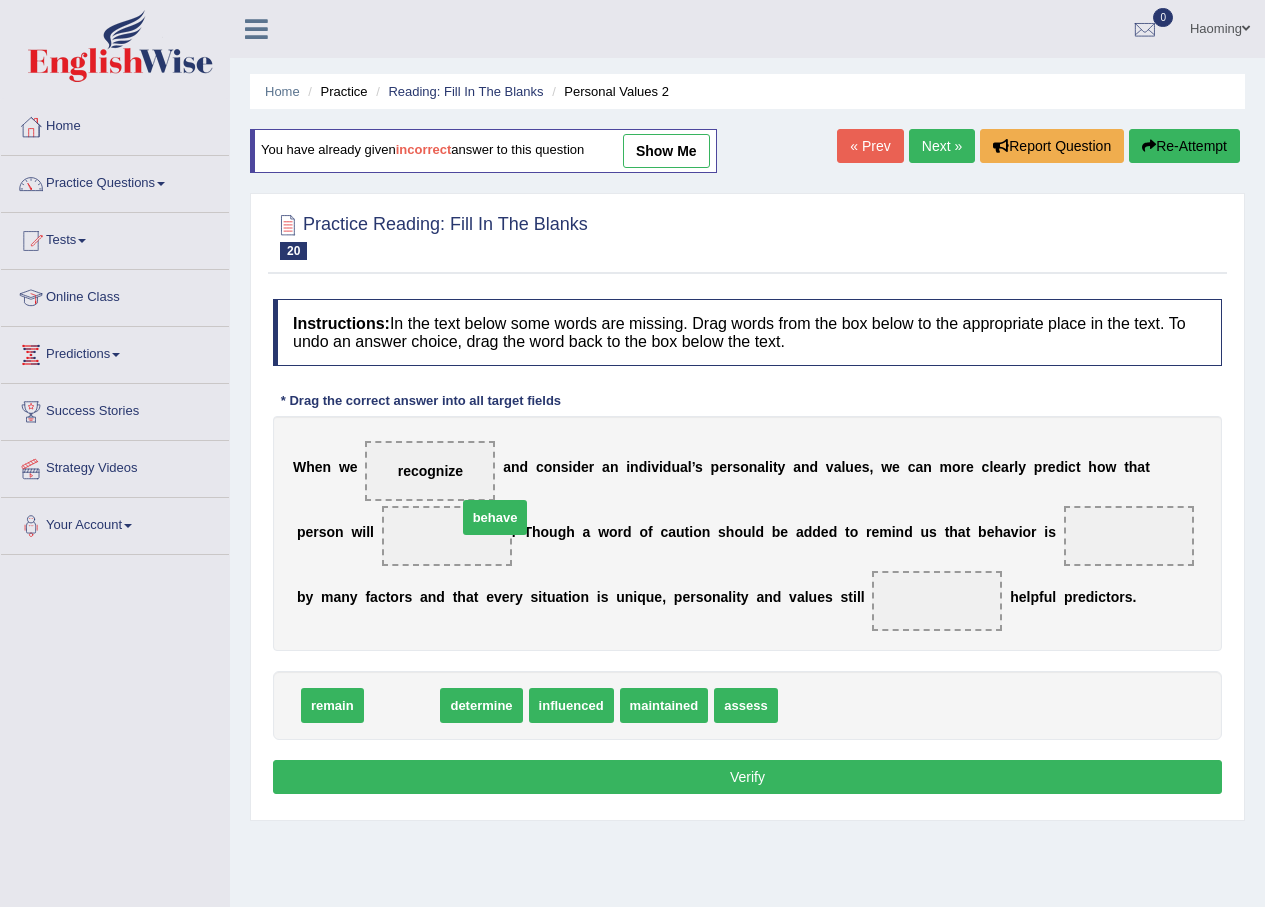 drag, startPoint x: 404, startPoint y: 707, endPoint x: 494, endPoint y: 519, distance: 208.43224 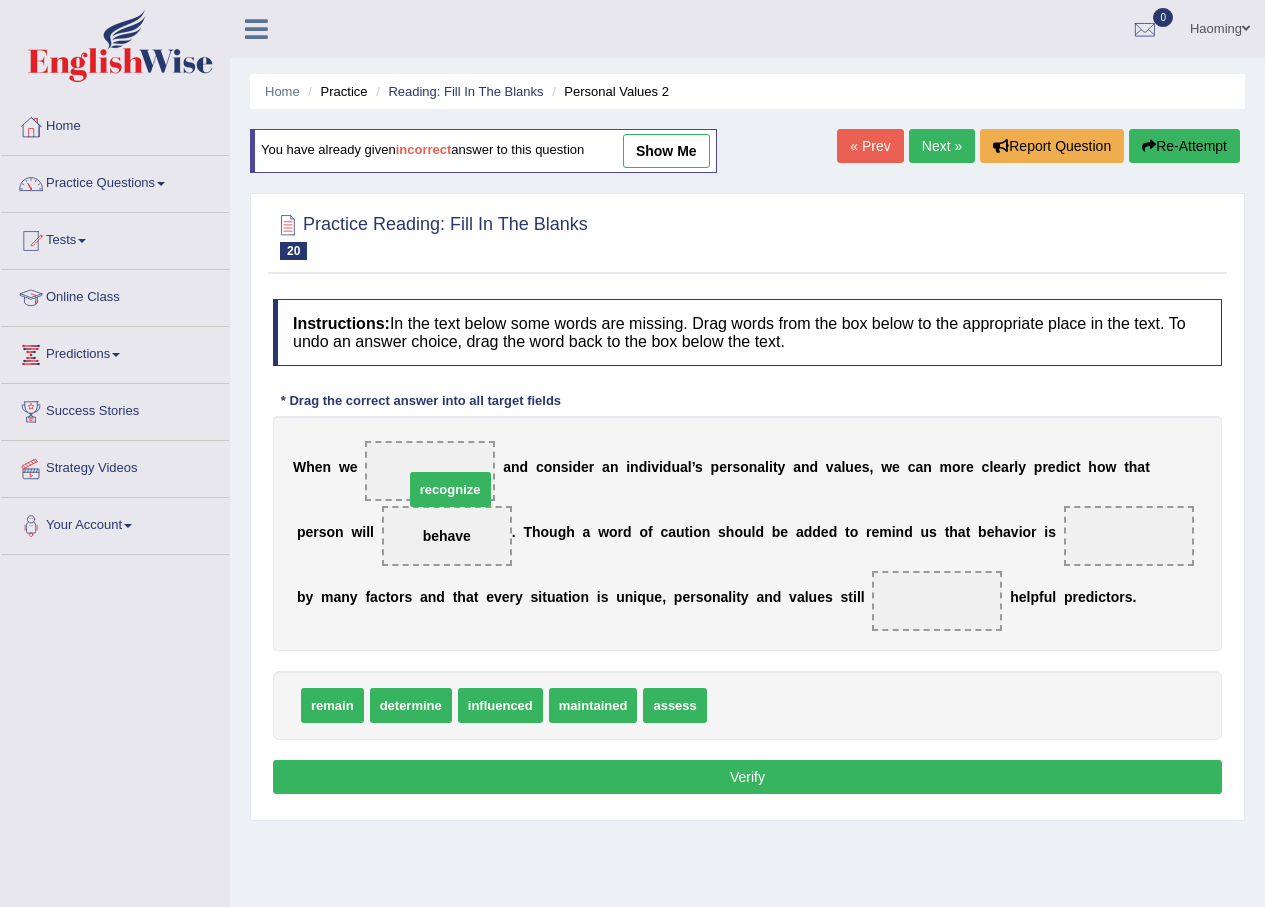 drag, startPoint x: 754, startPoint y: 702, endPoint x: 433, endPoint y: 459, distance: 402.60403 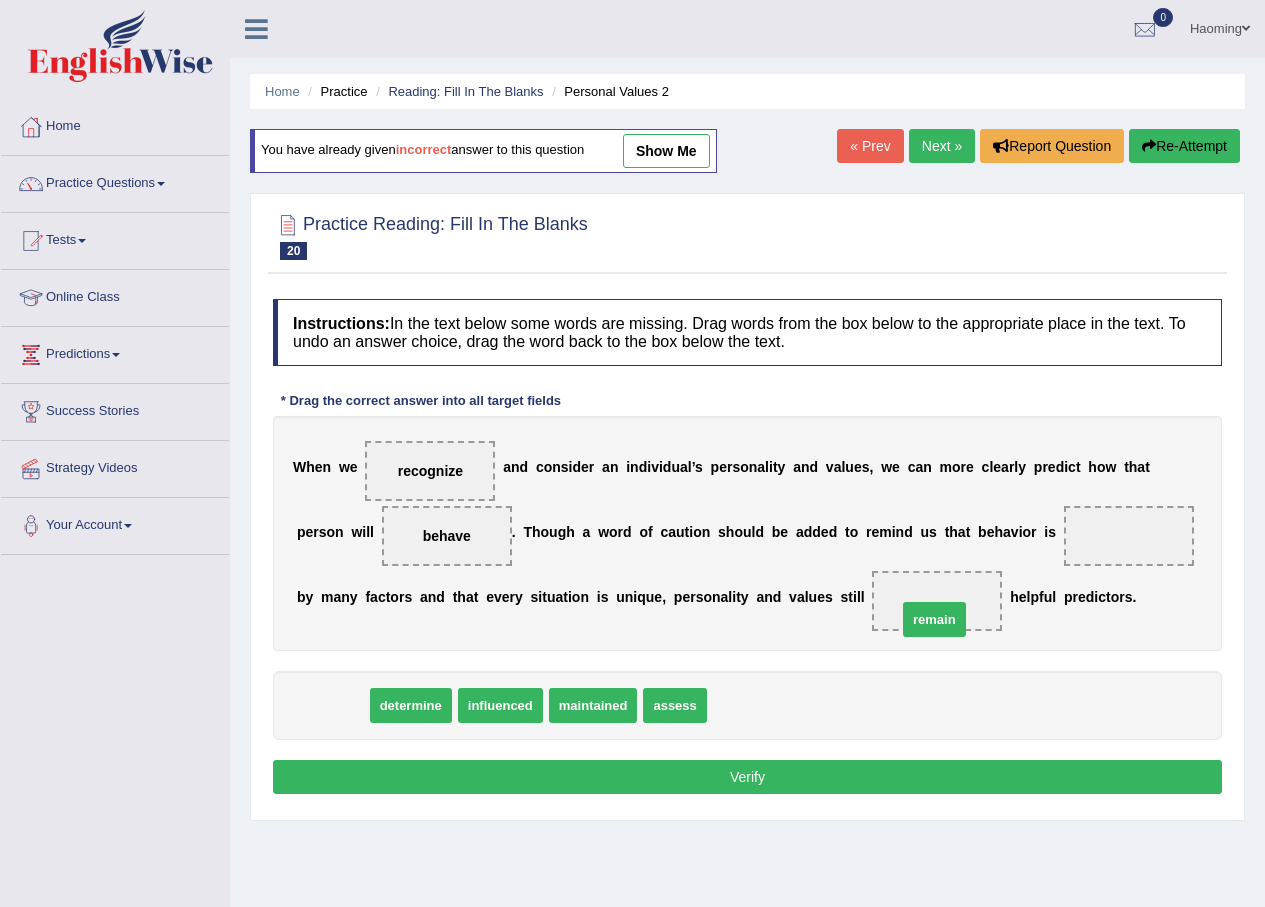 drag, startPoint x: 343, startPoint y: 704, endPoint x: 945, endPoint y: 618, distance: 608.1118 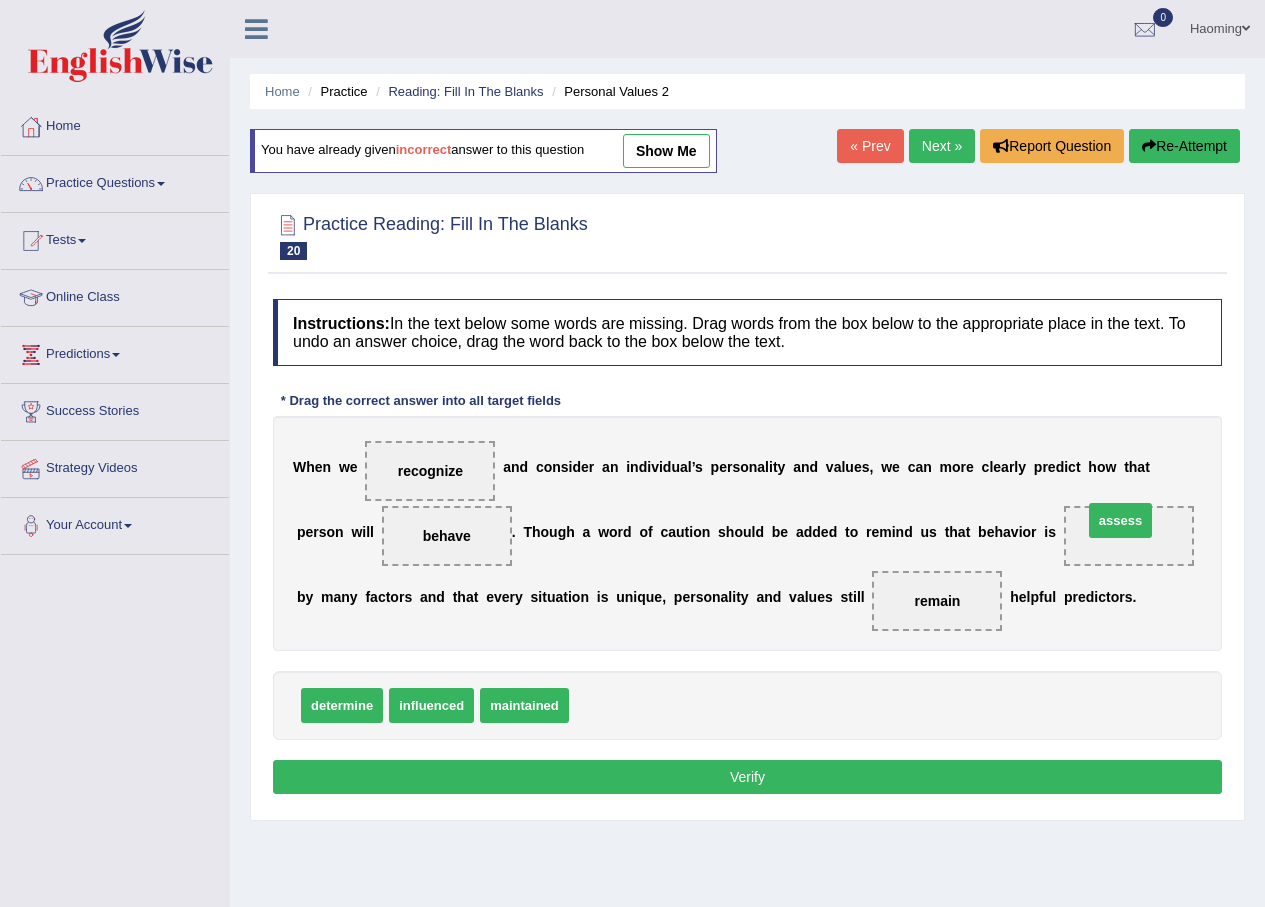 drag, startPoint x: 617, startPoint y: 707, endPoint x: 1131, endPoint y: 522, distance: 546.27924 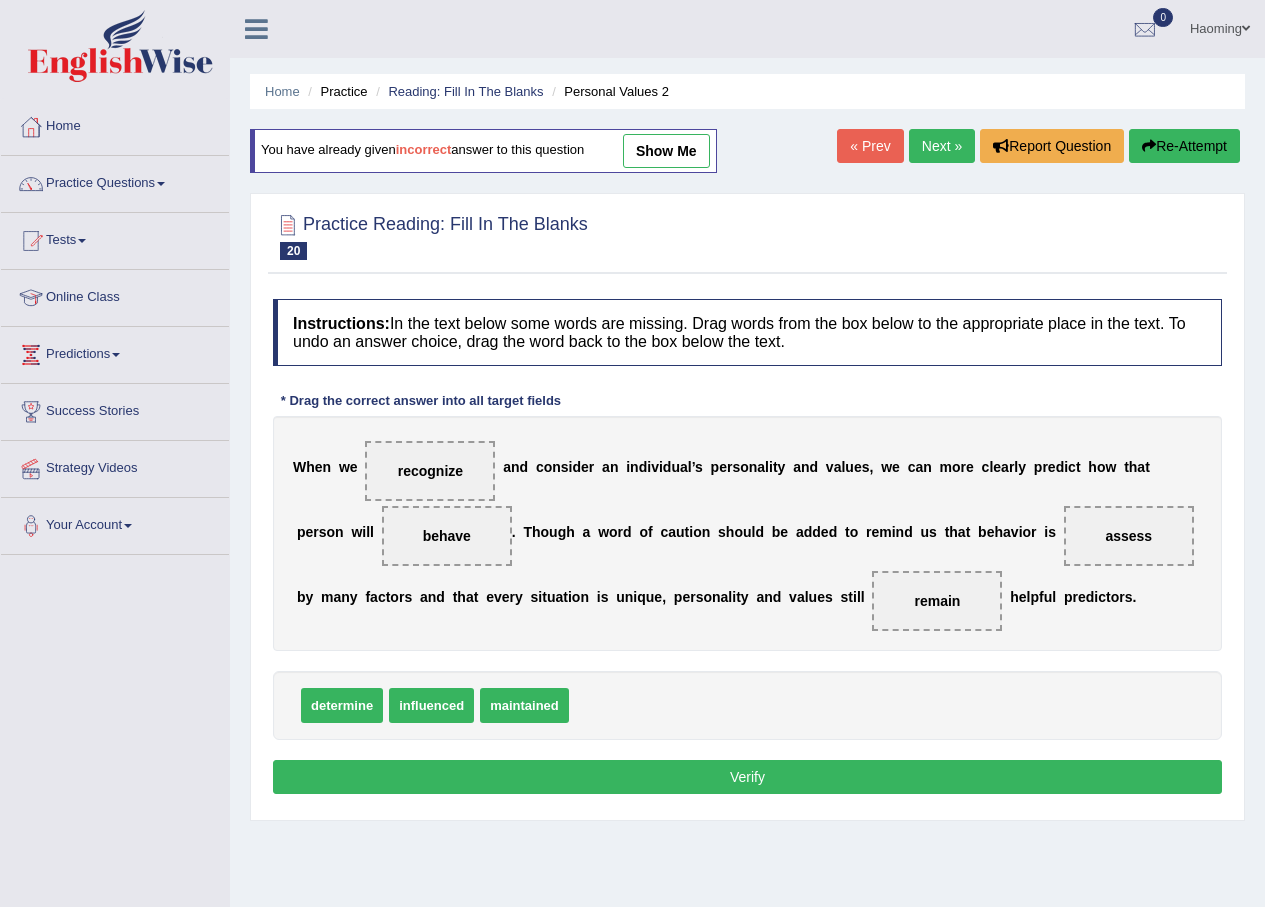 click on "Verify" at bounding box center [747, 777] 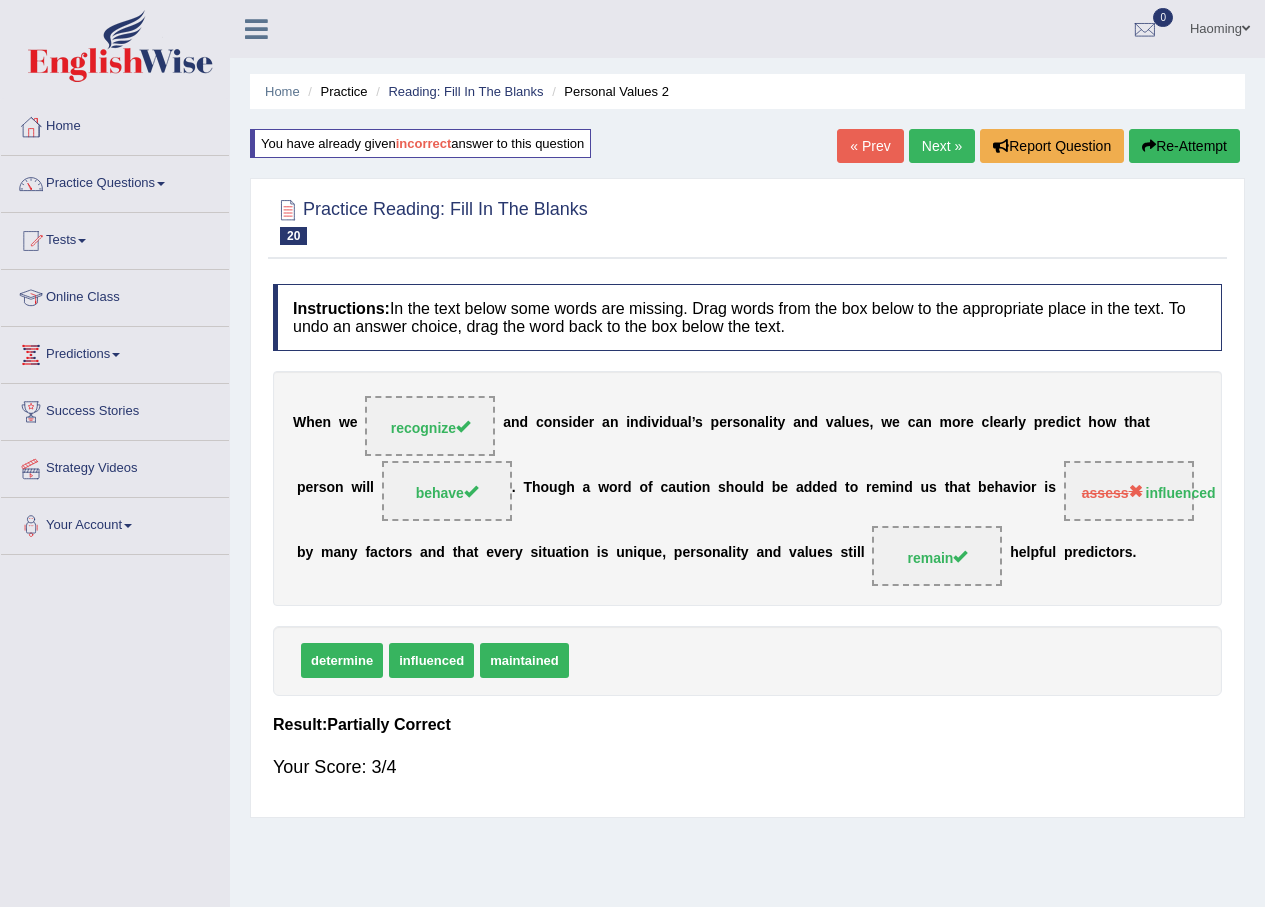 click on "Next »" at bounding box center (942, 146) 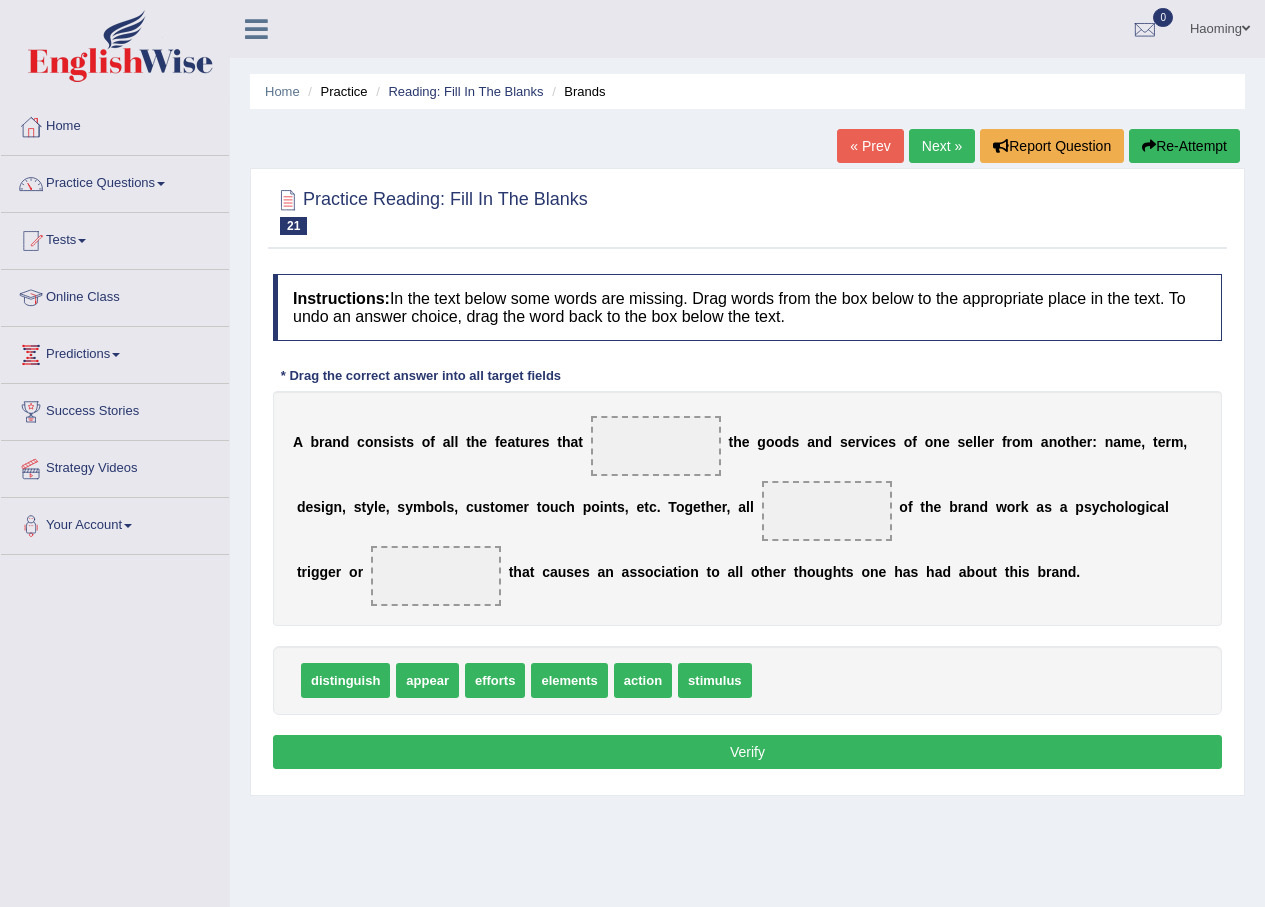 scroll, scrollTop: 0, scrollLeft: 0, axis: both 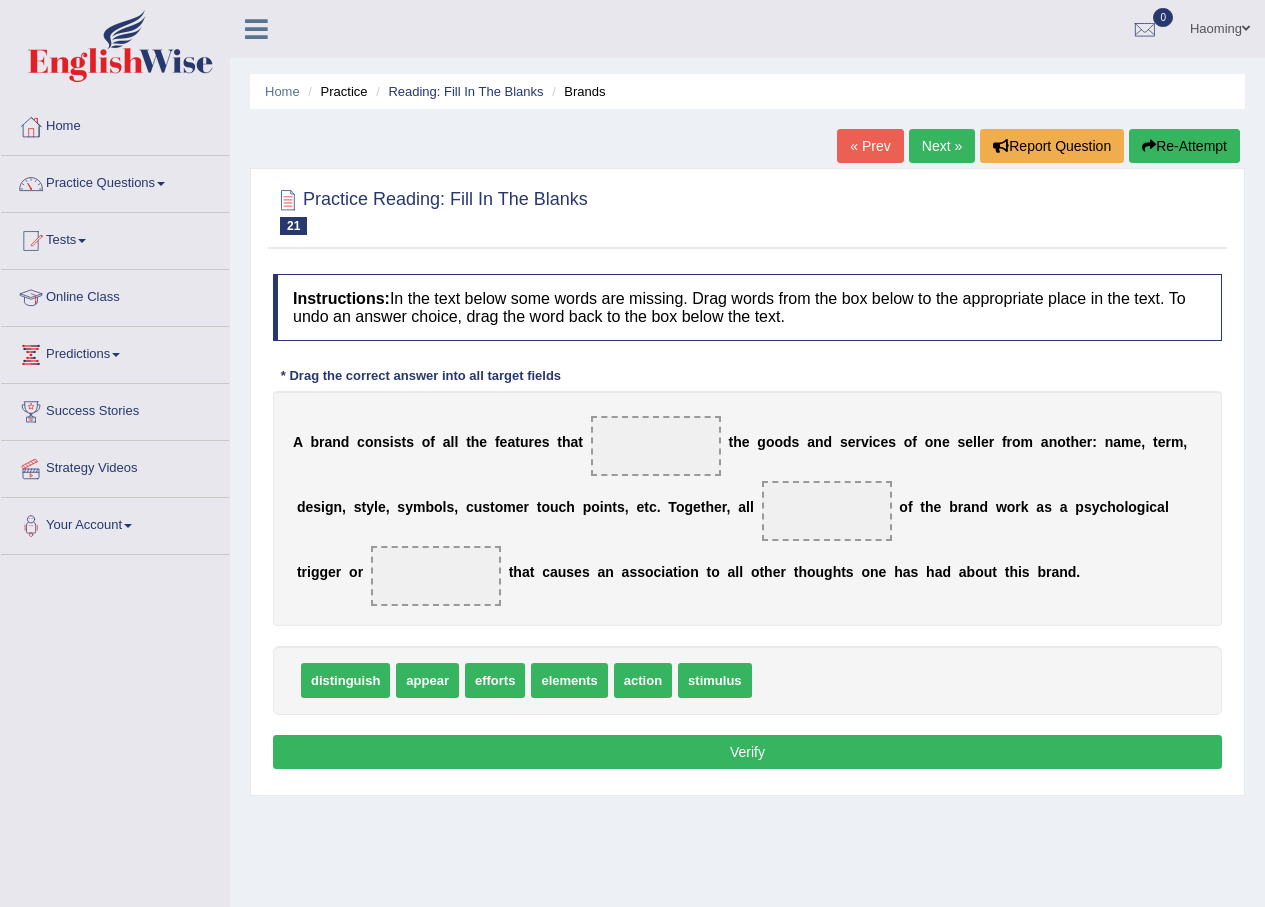 click on "stimulus" at bounding box center [714, 680] 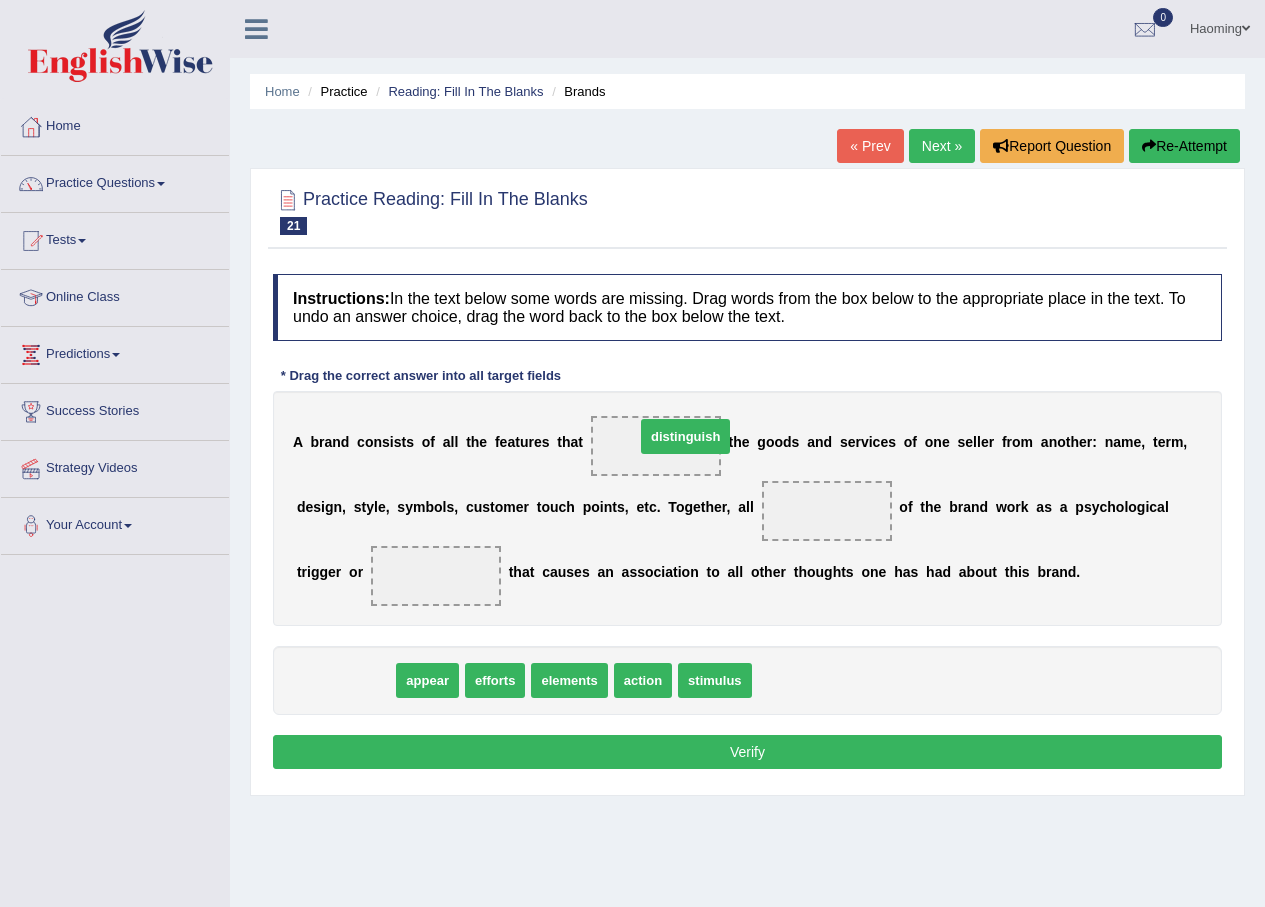 drag, startPoint x: 343, startPoint y: 689, endPoint x: 683, endPoint y: 445, distance: 418.49252 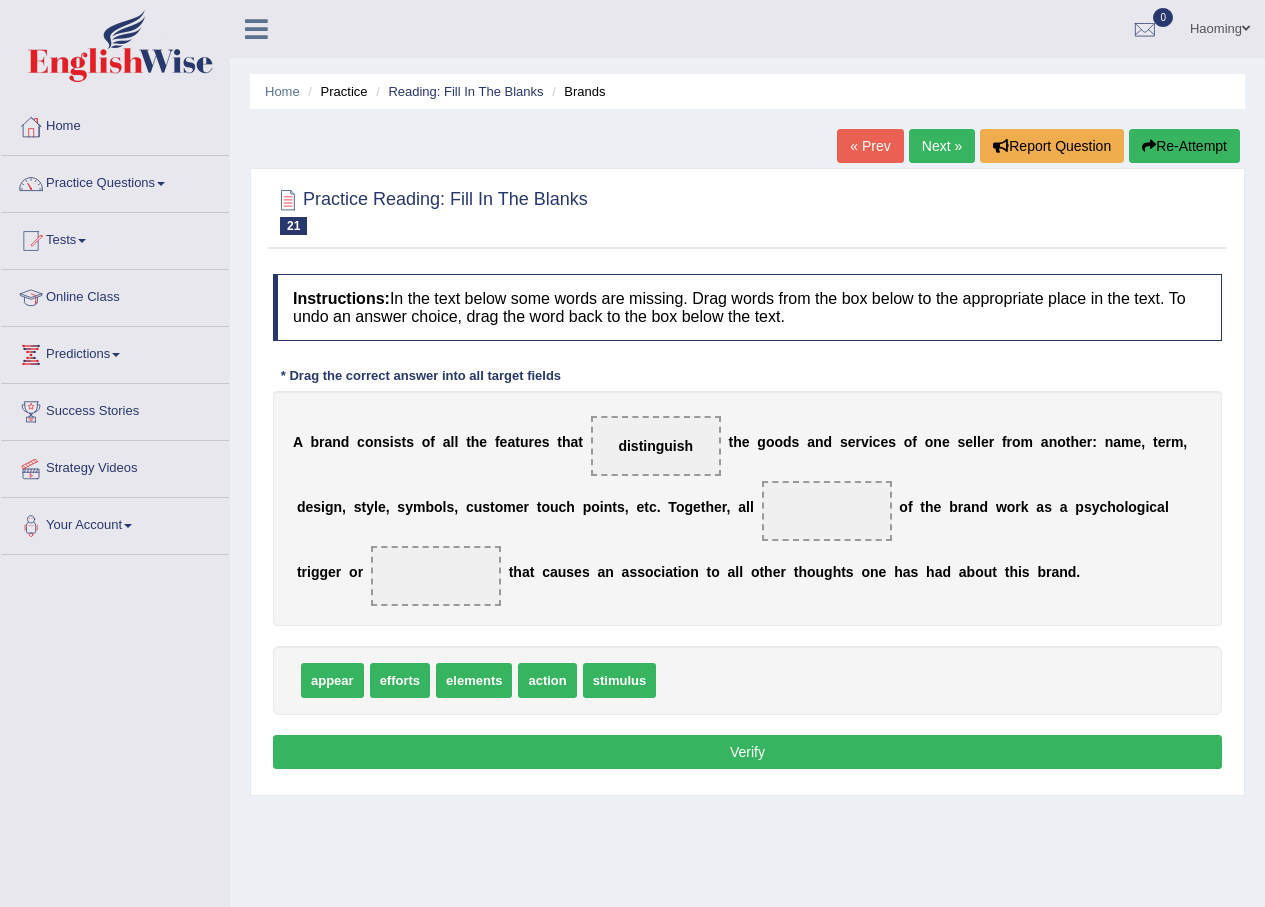 click on "elements" at bounding box center (474, 680) 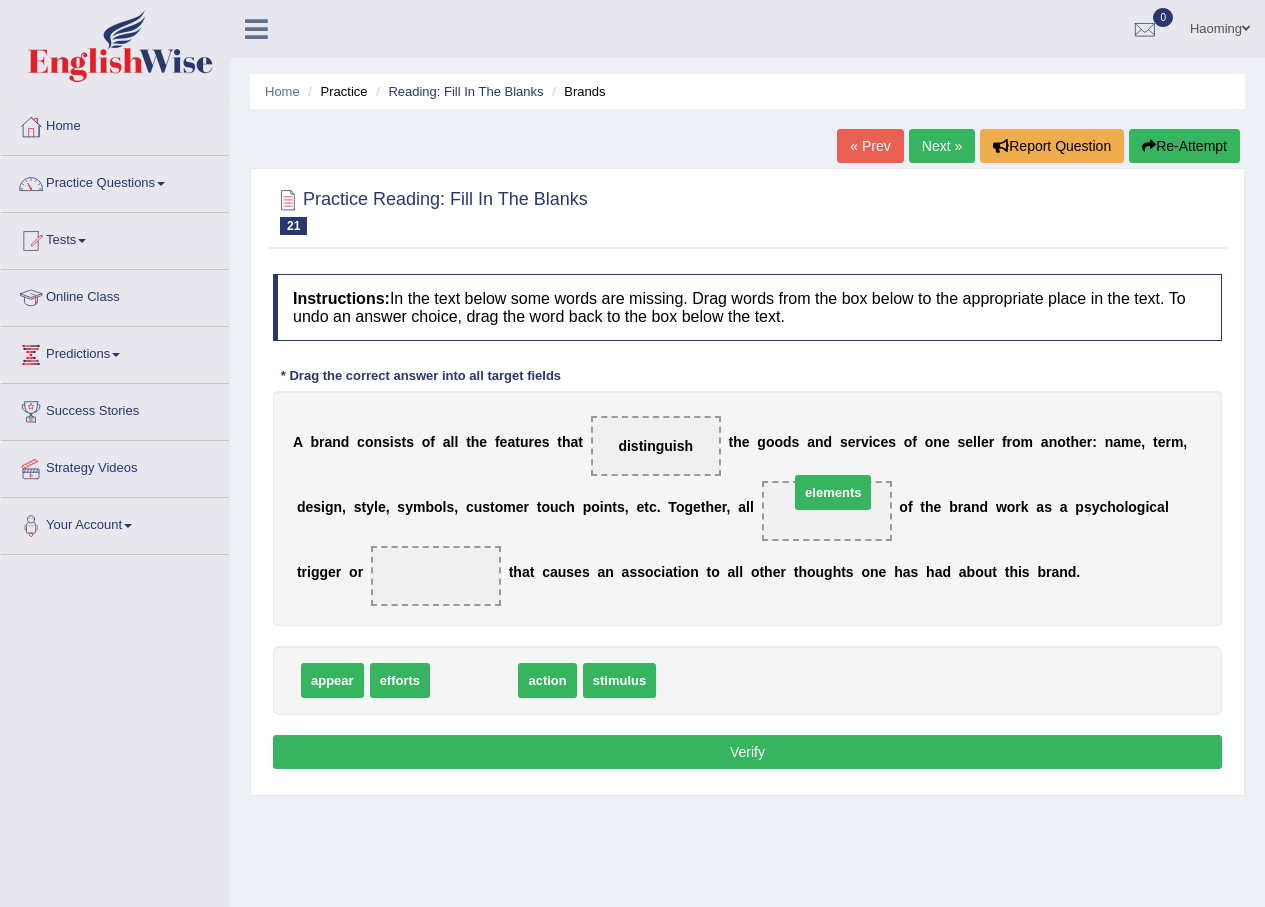 drag, startPoint x: 475, startPoint y: 677, endPoint x: 834, endPoint y: 489, distance: 405.24683 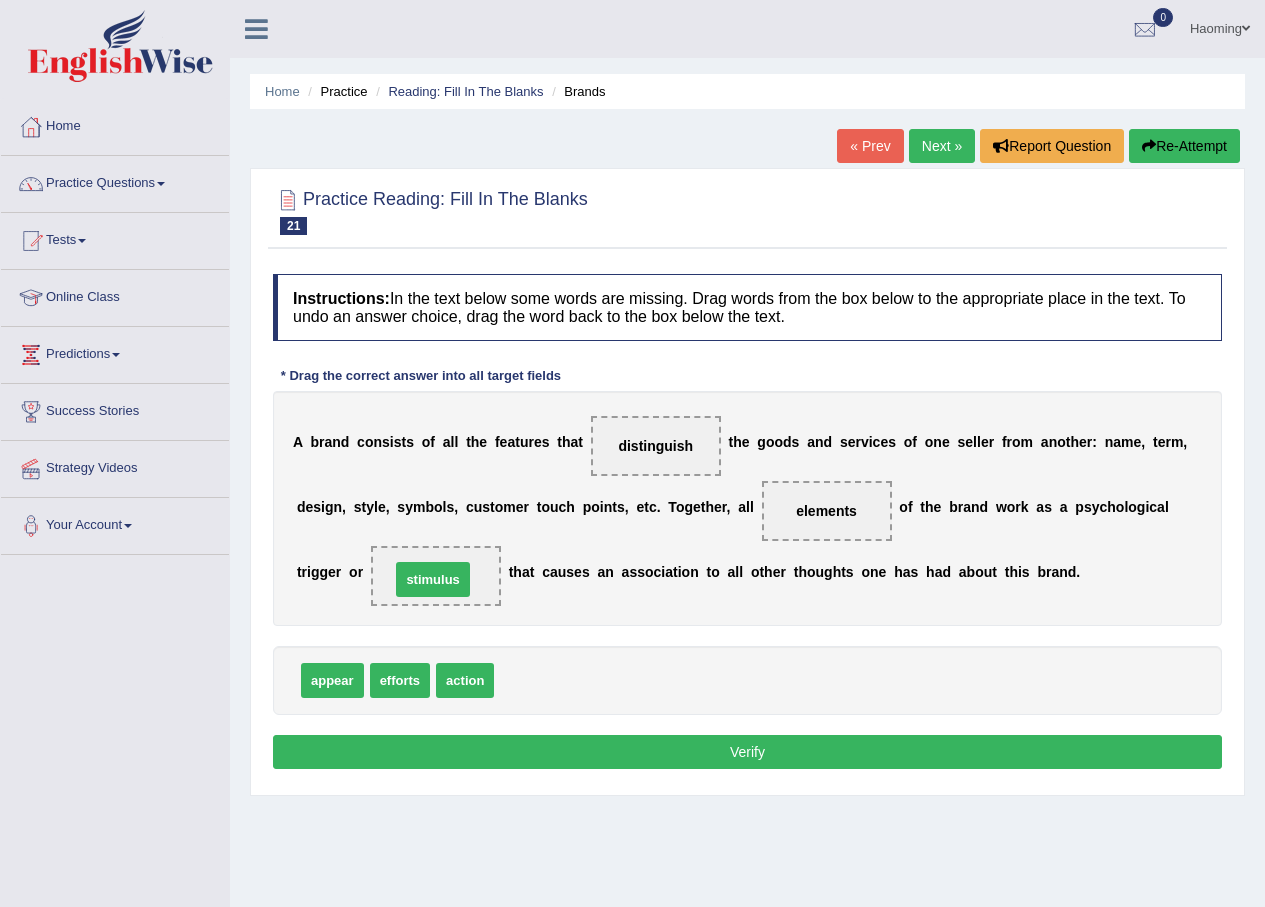 drag, startPoint x: 547, startPoint y: 668, endPoint x: 442, endPoint y: 567, distance: 145.69145 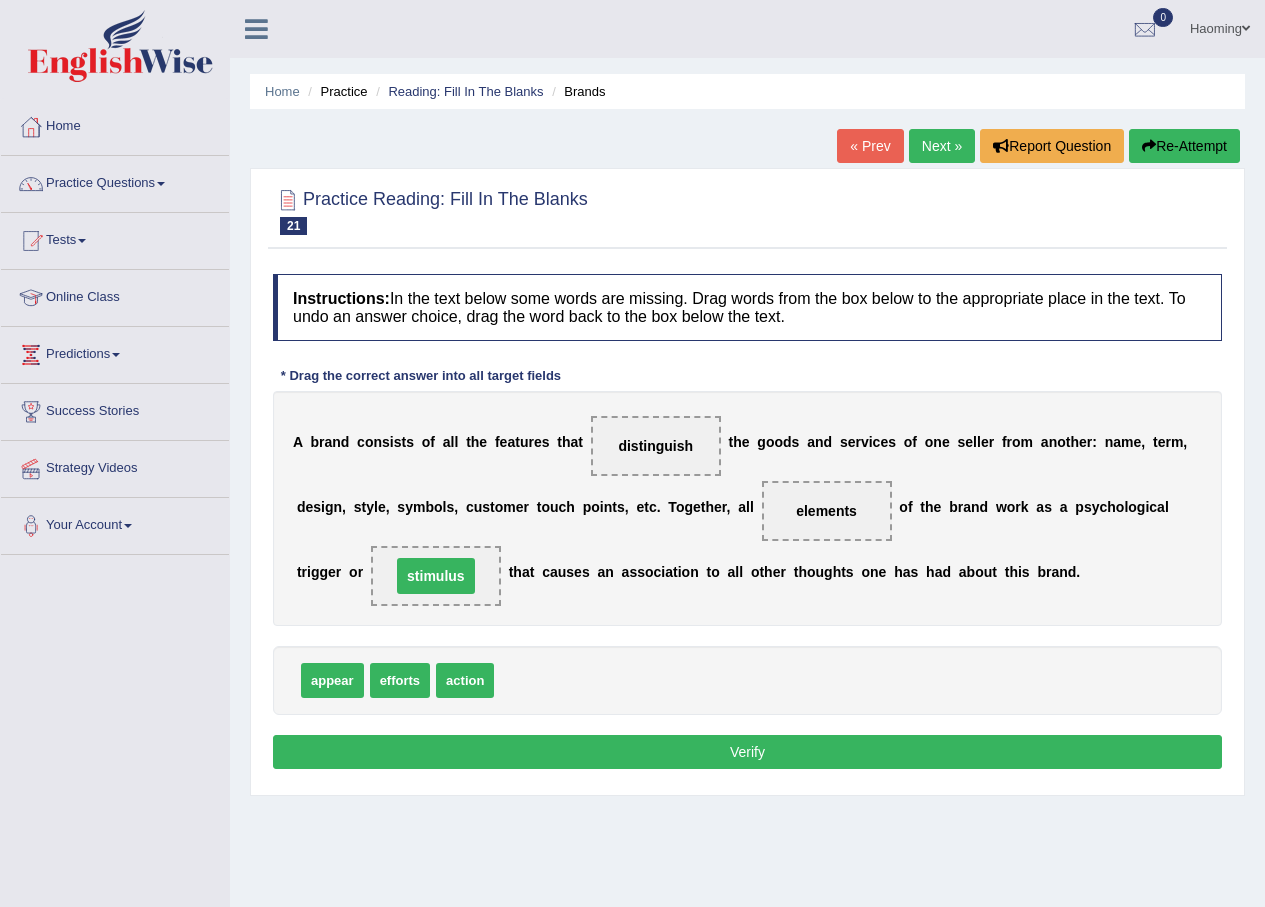 click on "Verify" at bounding box center (747, 752) 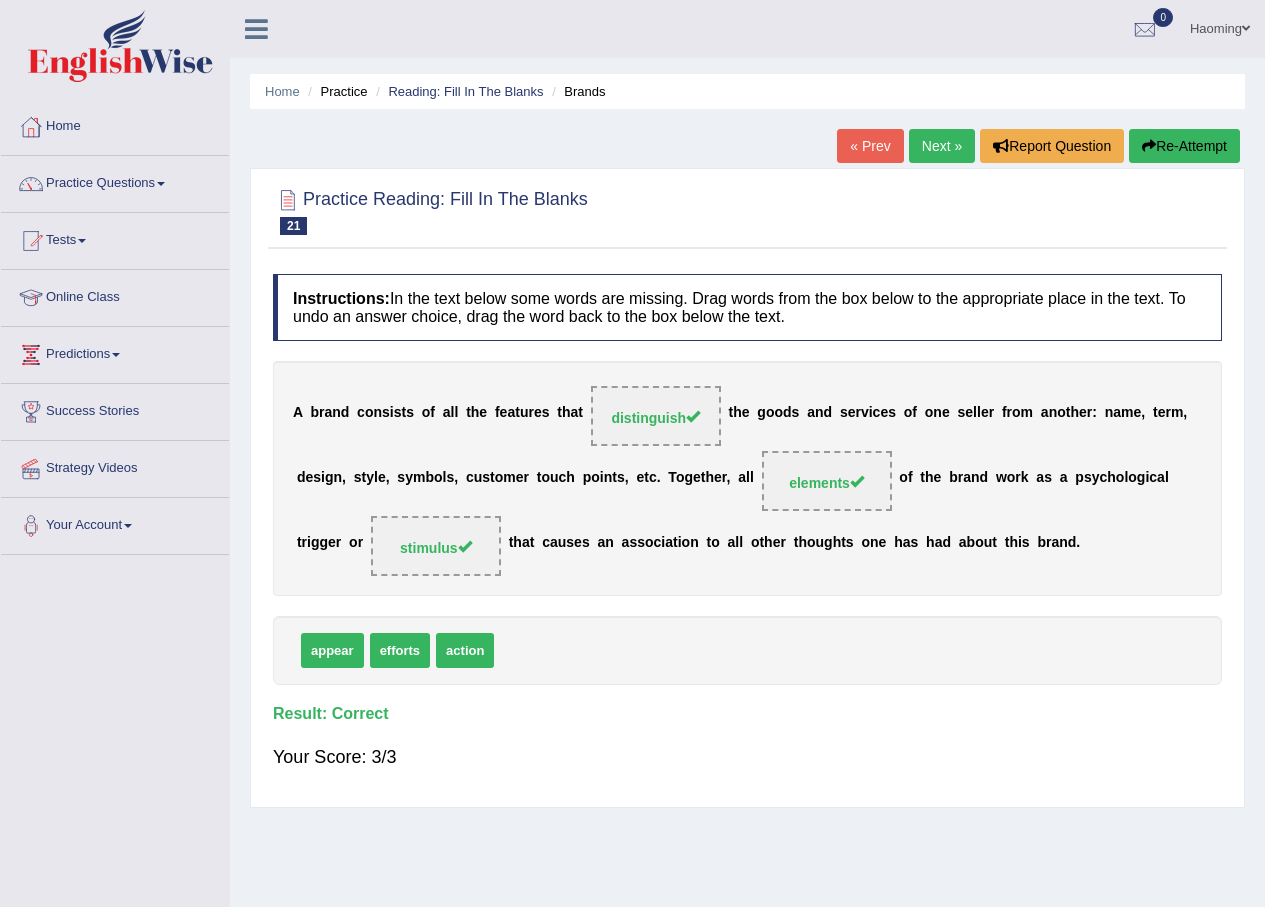 click on "Next »" at bounding box center (942, 146) 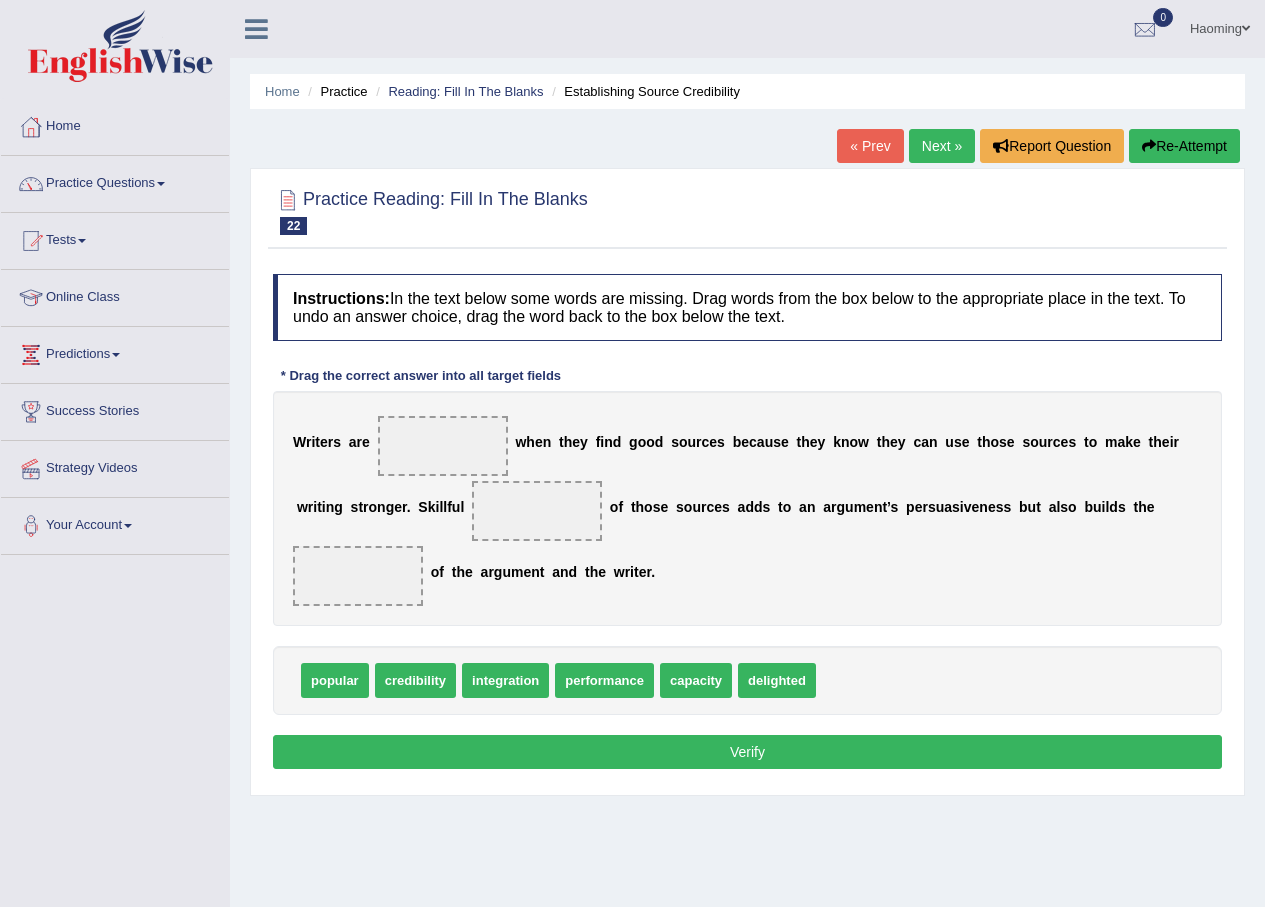 scroll, scrollTop: 0, scrollLeft: 0, axis: both 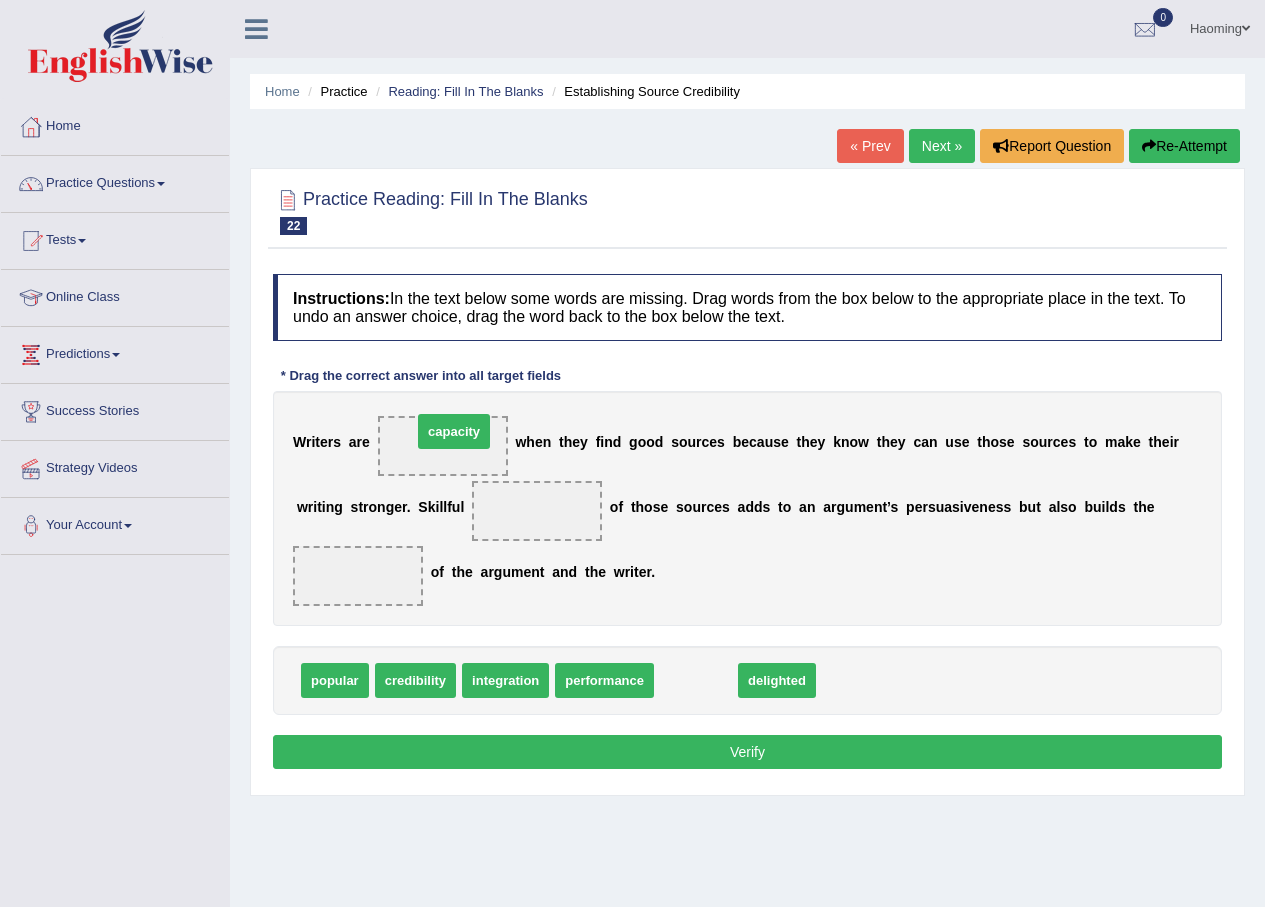 drag, startPoint x: 700, startPoint y: 684, endPoint x: 458, endPoint y: 435, distance: 347.2247 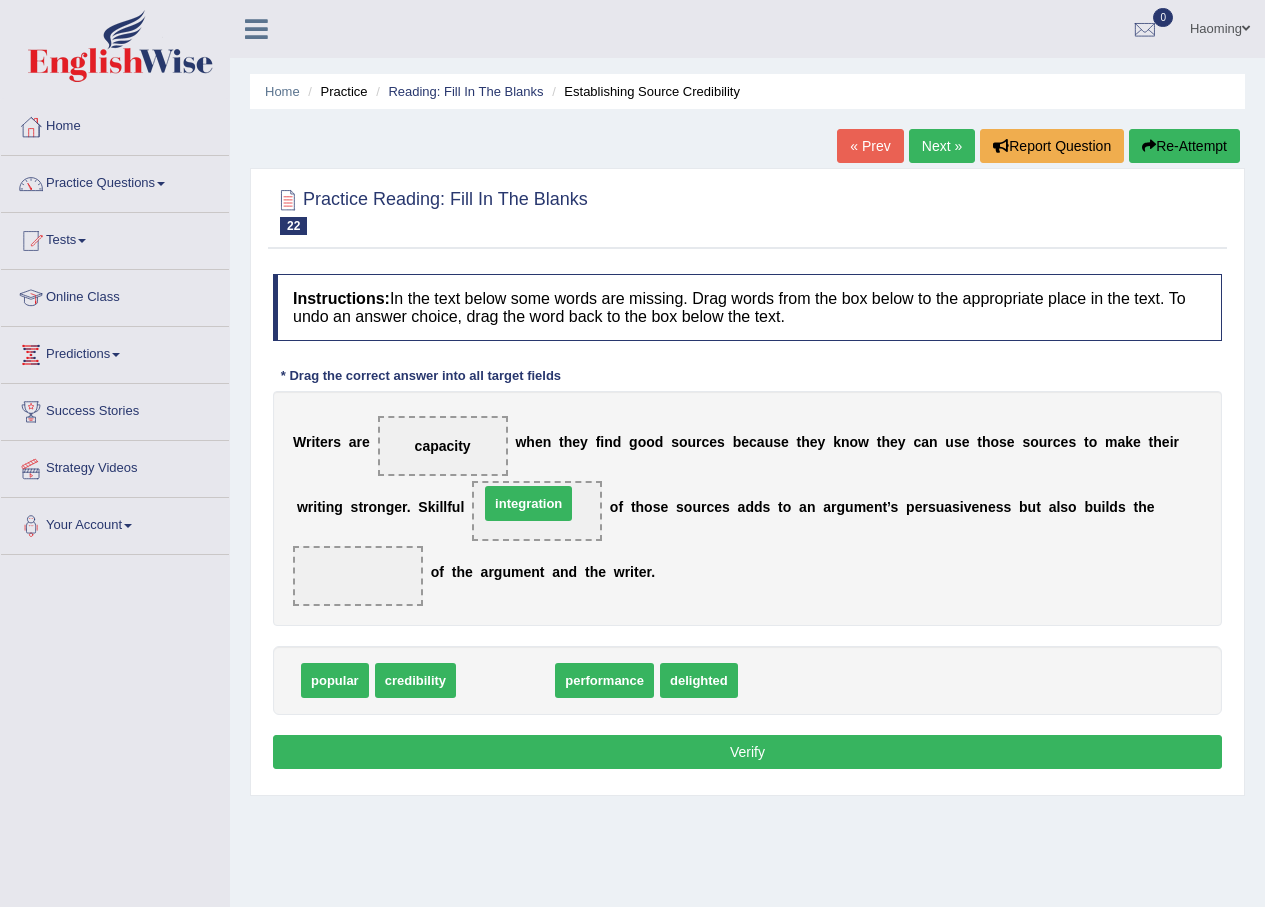drag, startPoint x: 524, startPoint y: 682, endPoint x: 547, endPoint y: 505, distance: 178.4881 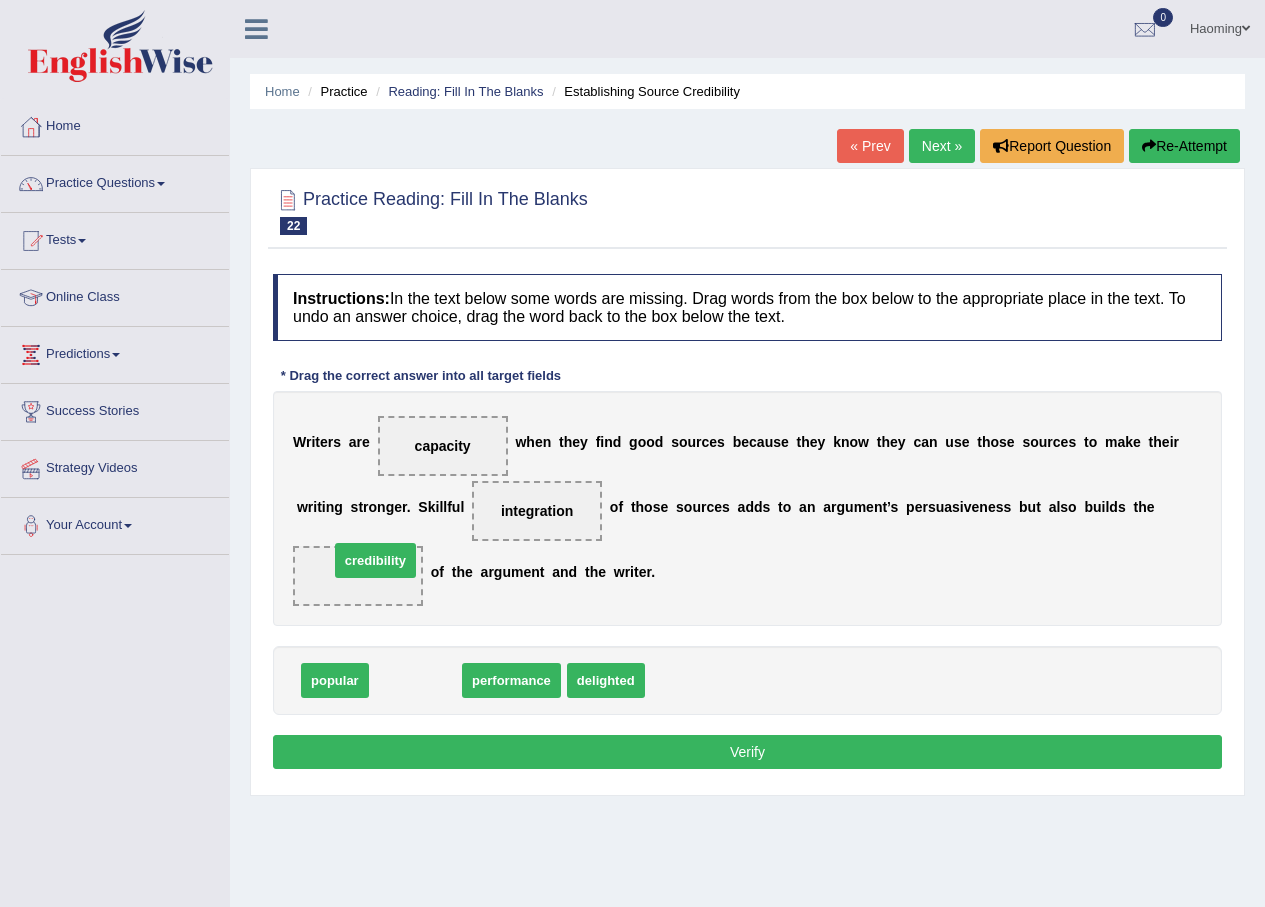 drag, startPoint x: 416, startPoint y: 685, endPoint x: 376, endPoint y: 565, distance: 126.491104 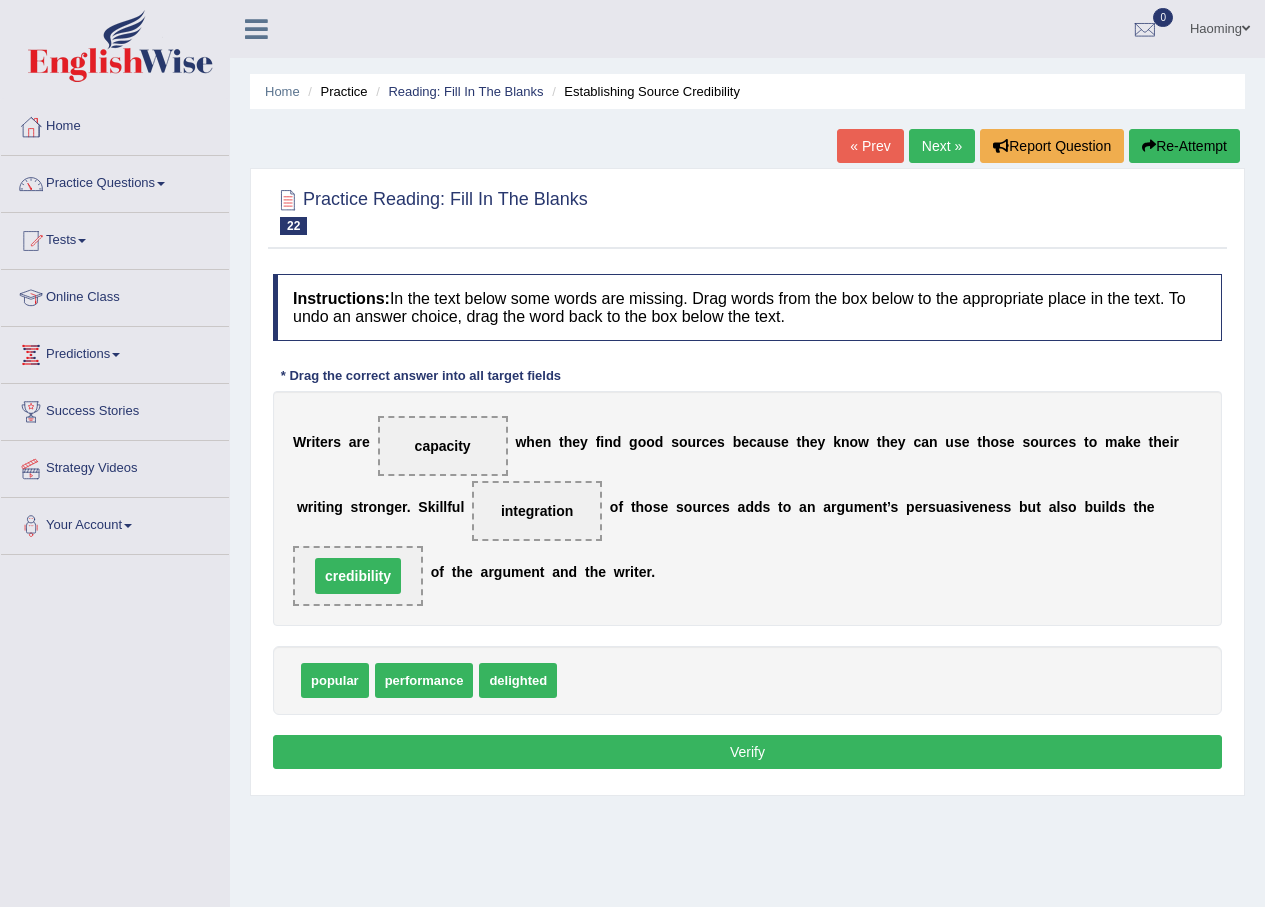 click on "Verify" at bounding box center [747, 752] 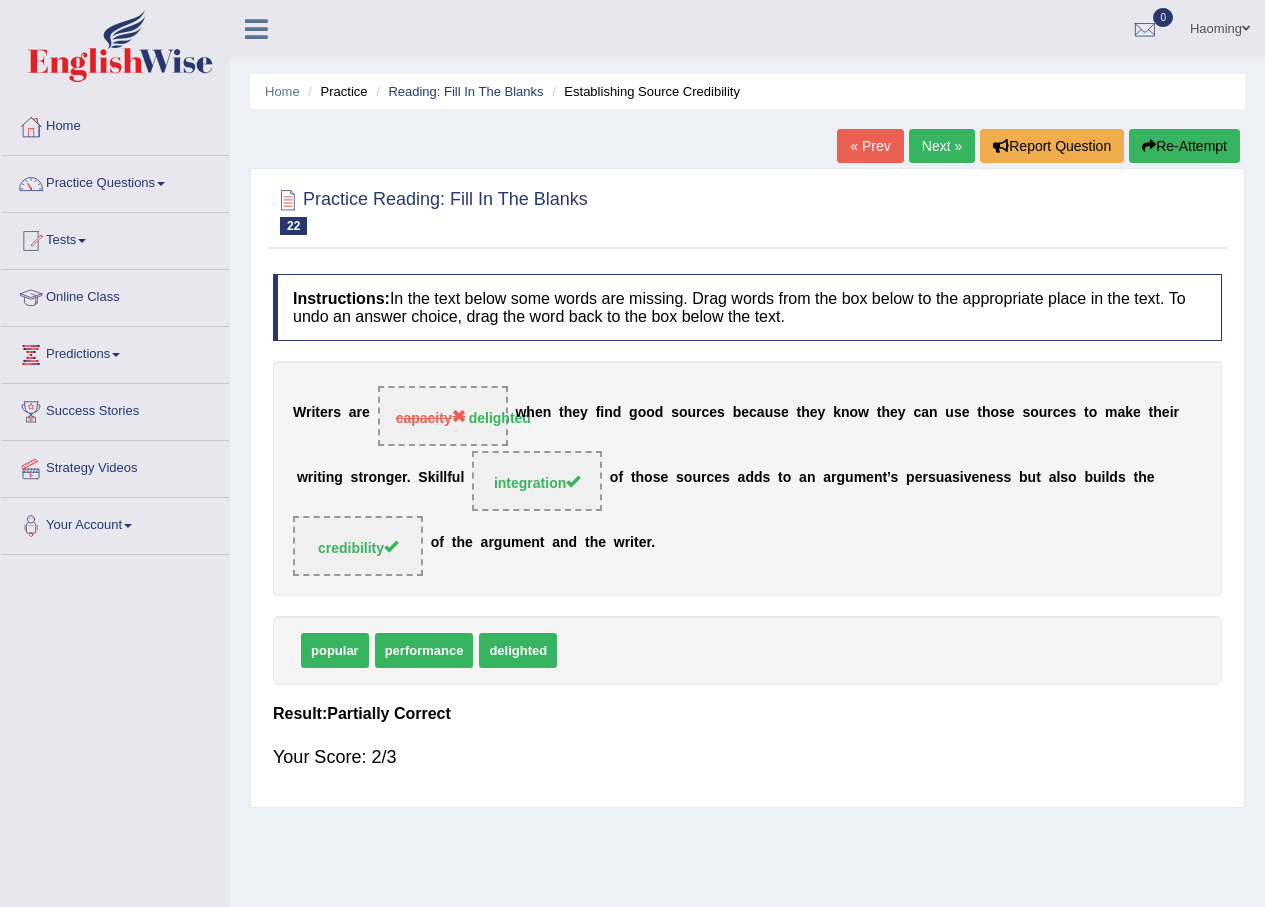 click on "Next »" at bounding box center (942, 146) 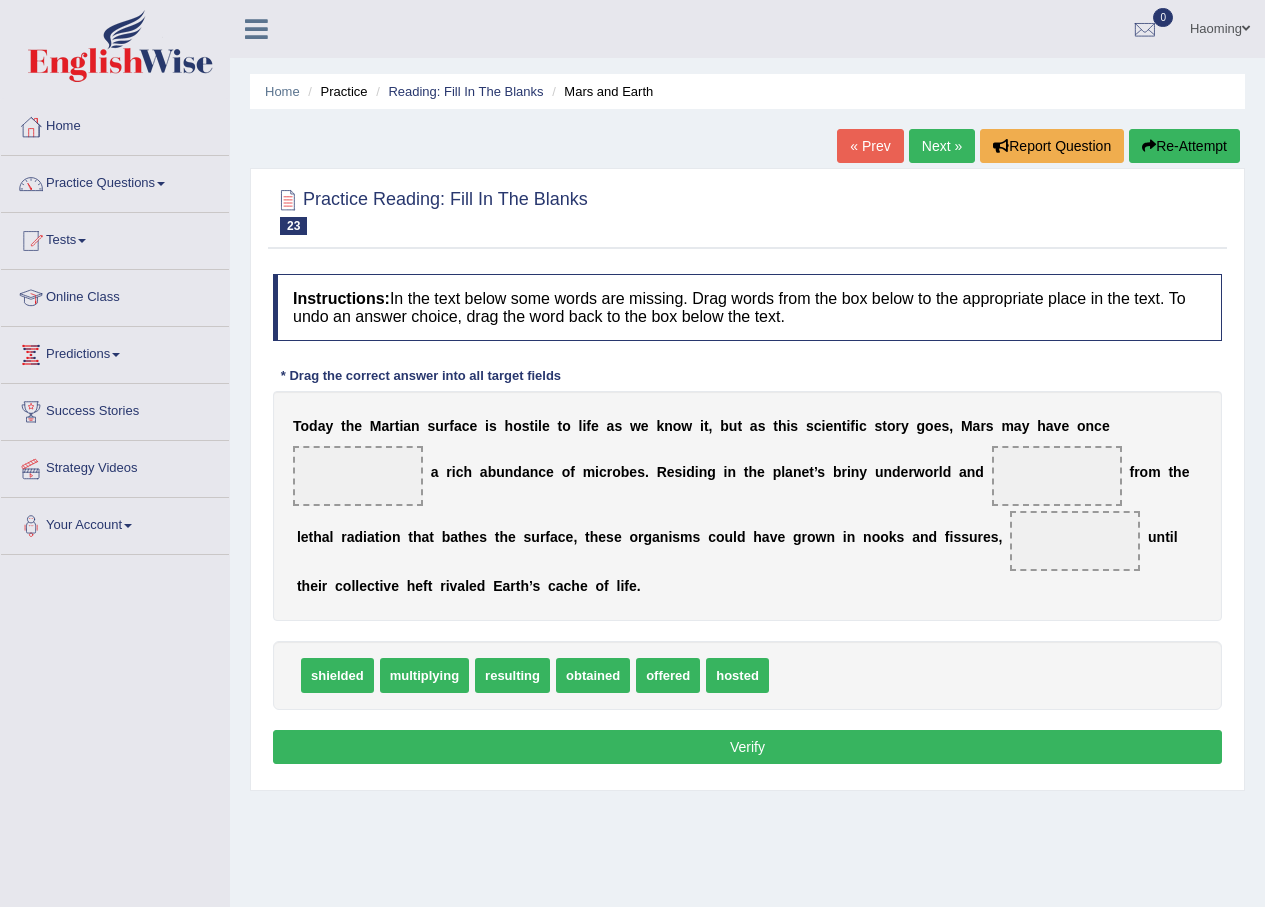 scroll, scrollTop: 0, scrollLeft: 0, axis: both 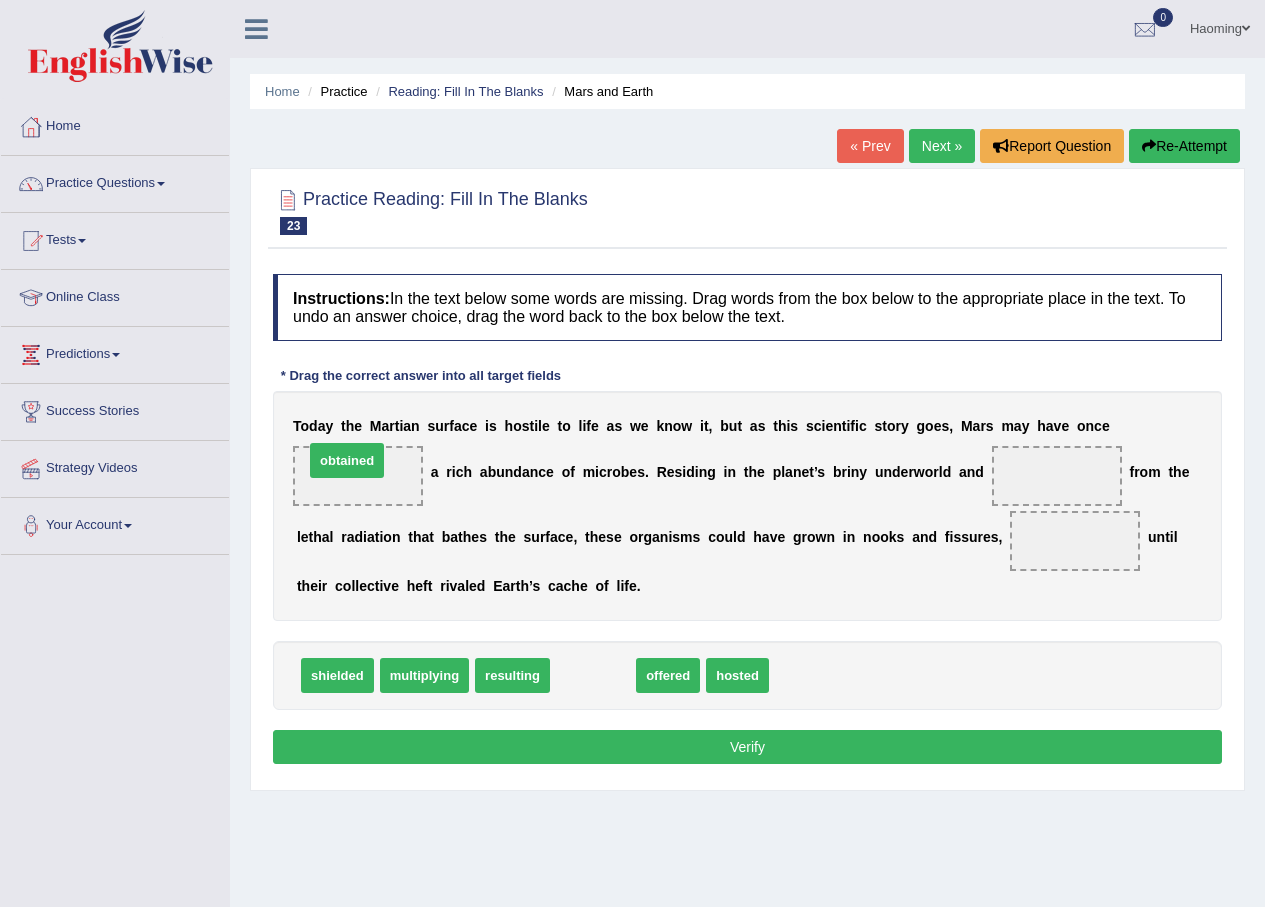 drag, startPoint x: 614, startPoint y: 679, endPoint x: 368, endPoint y: 464, distance: 326.7124 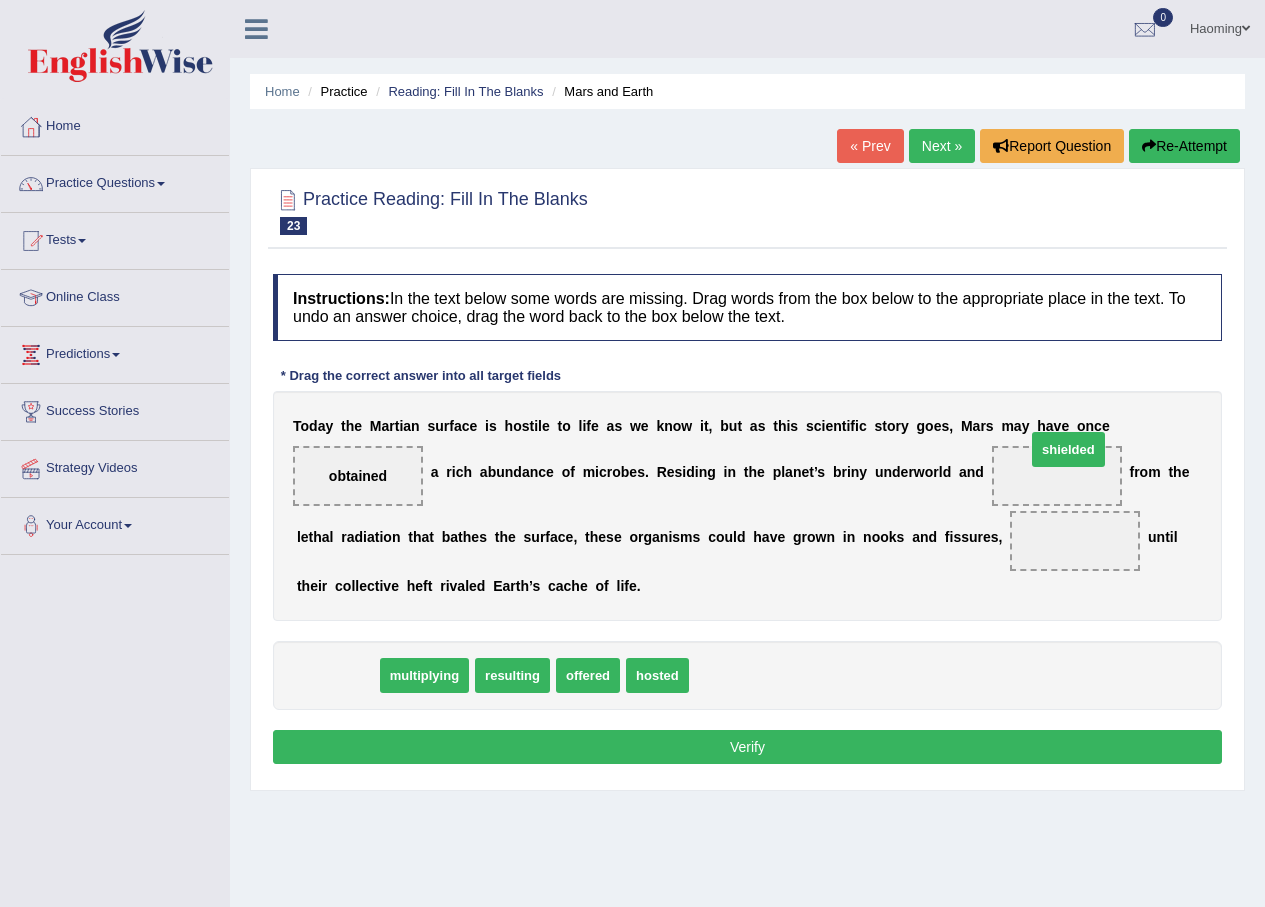 drag, startPoint x: 362, startPoint y: 680, endPoint x: 1093, endPoint y: 454, distance: 765.13855 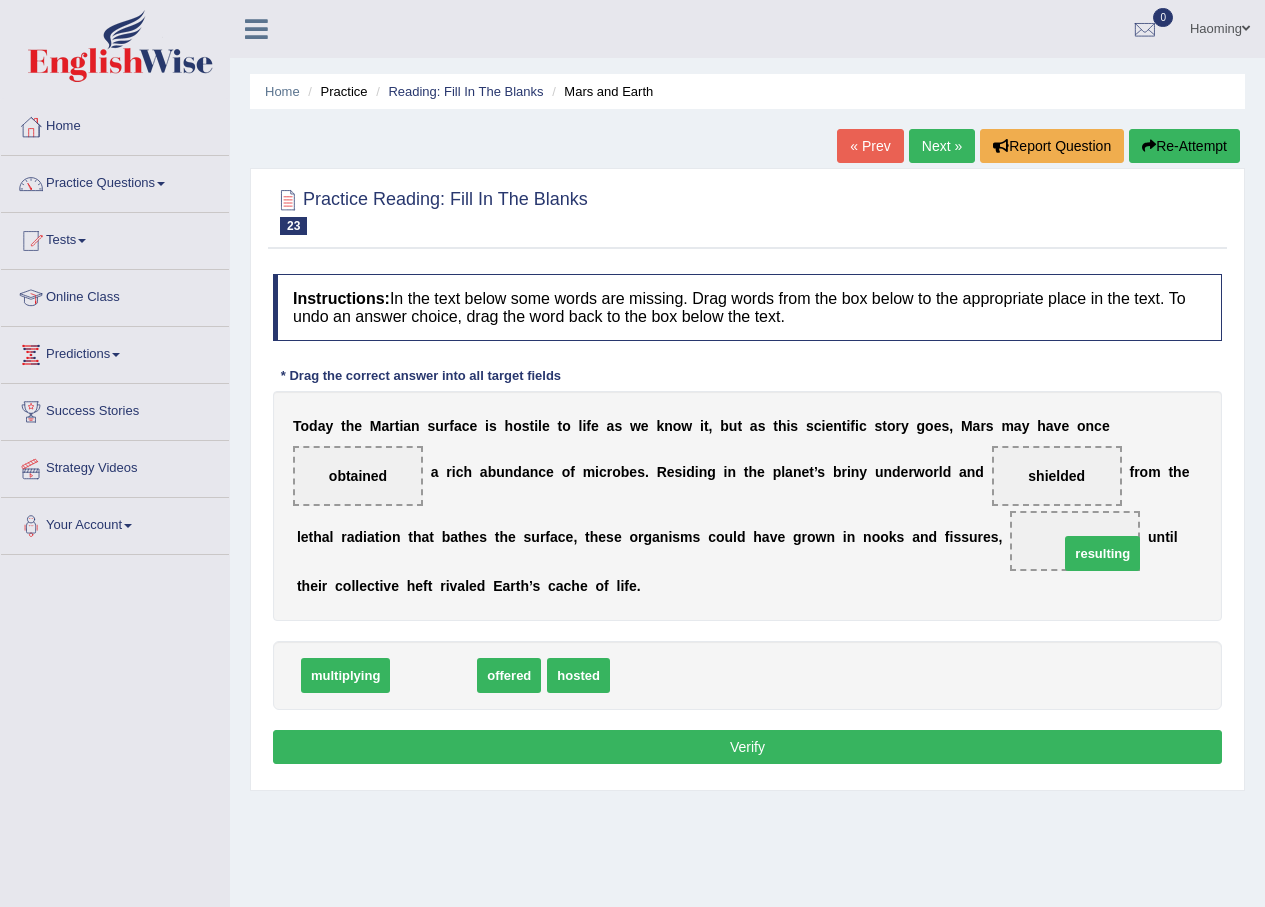 drag, startPoint x: 420, startPoint y: 683, endPoint x: 1088, endPoint y: 561, distance: 679.0493 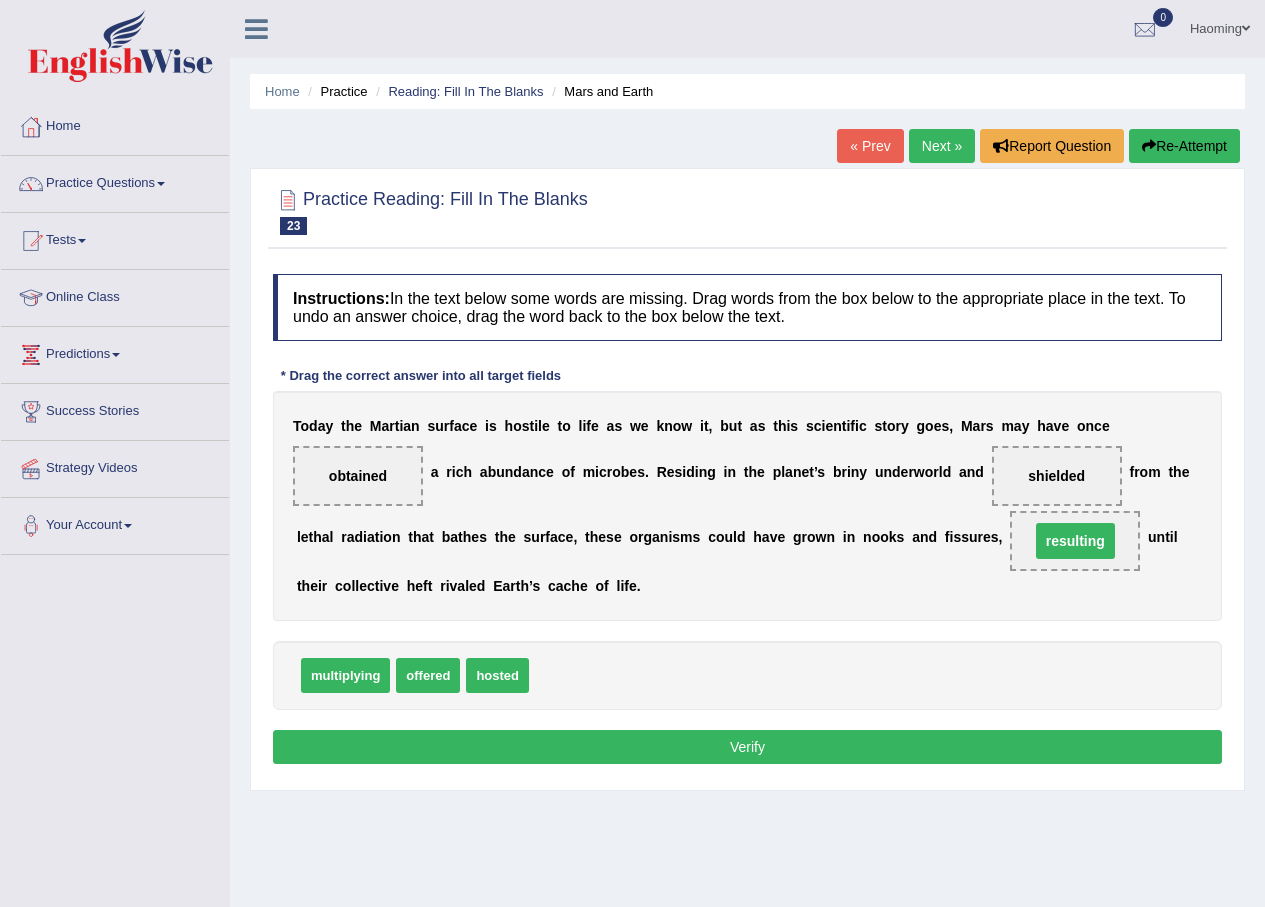 click on "Verify" at bounding box center (747, 747) 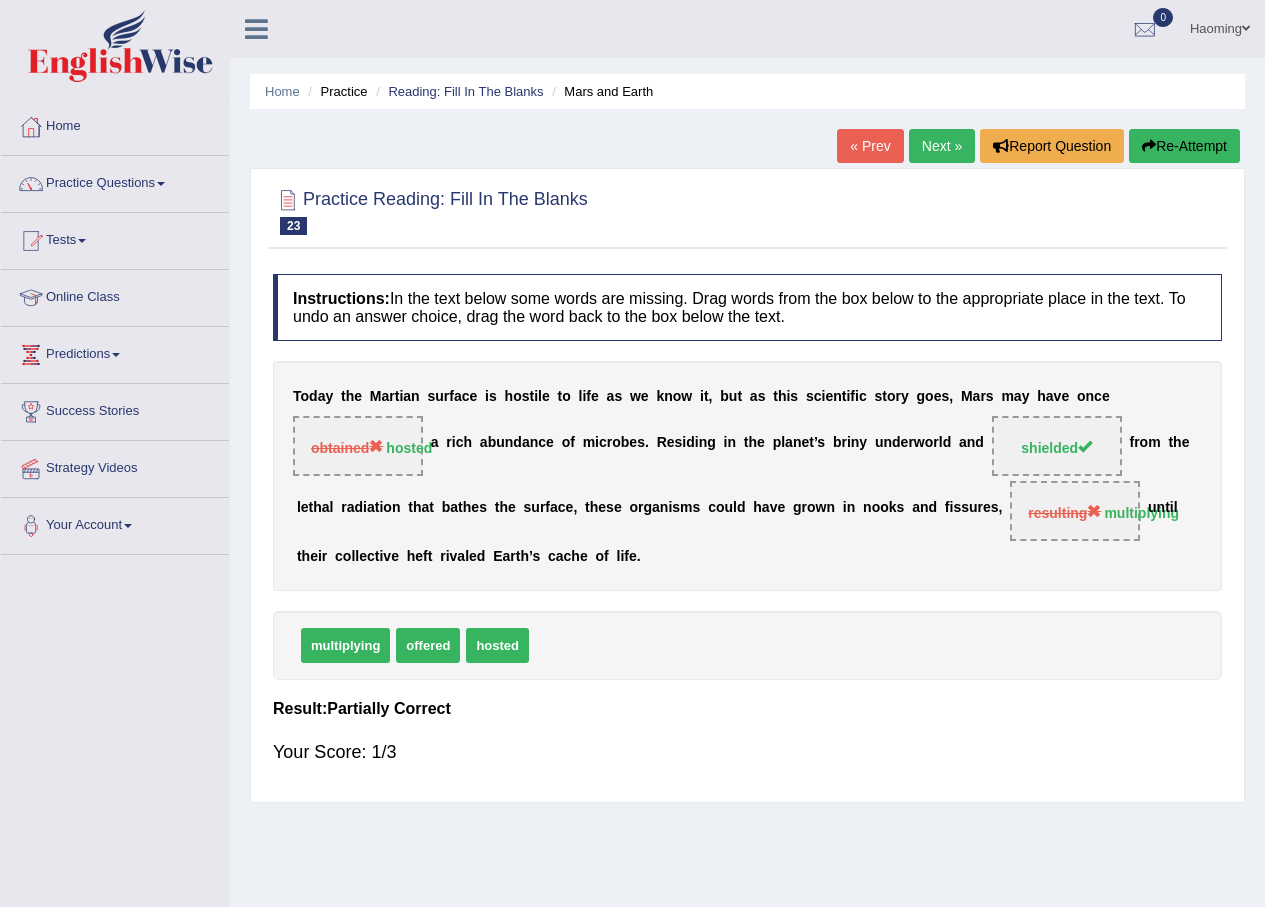 click on "Next »" at bounding box center [942, 146] 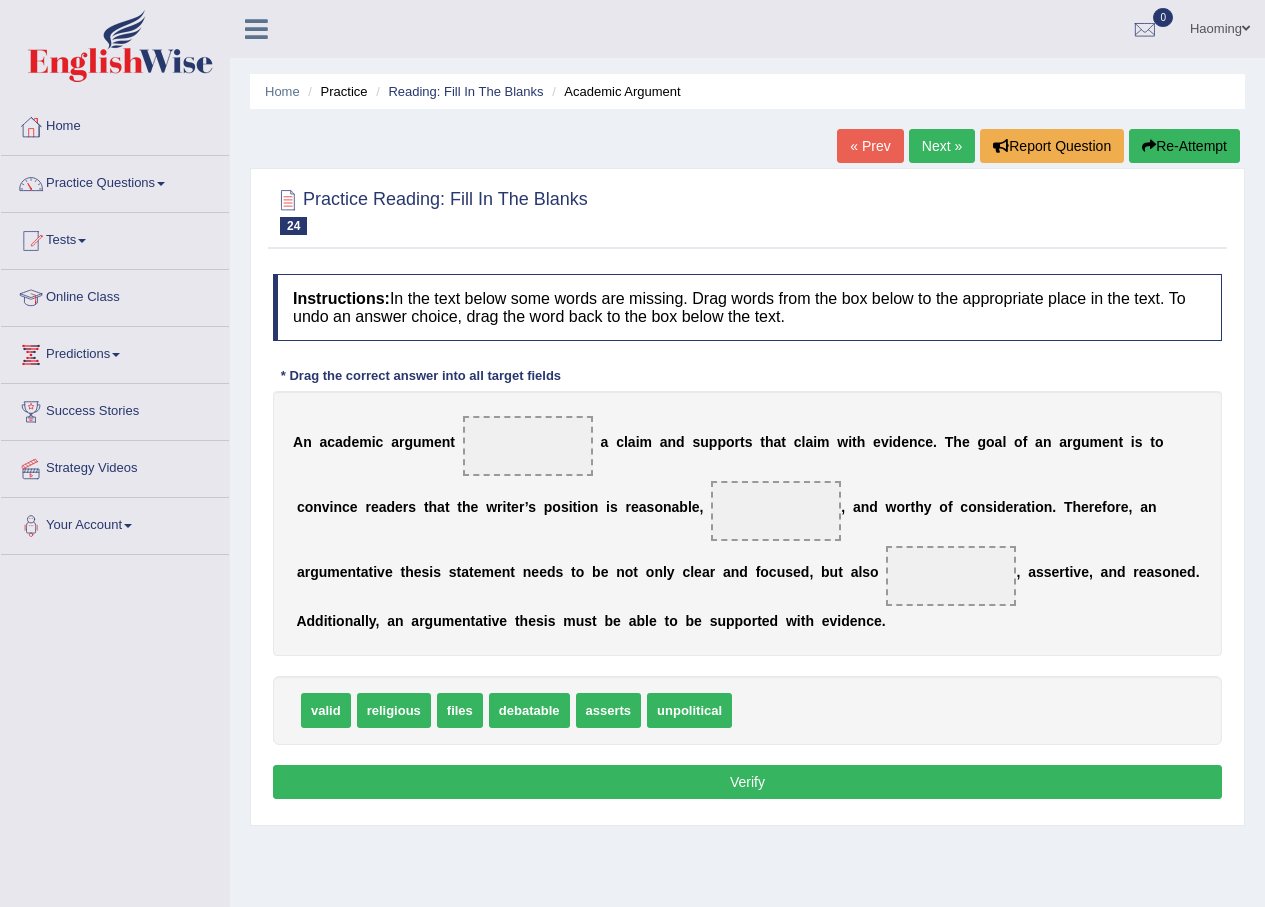 scroll, scrollTop: 0, scrollLeft: 0, axis: both 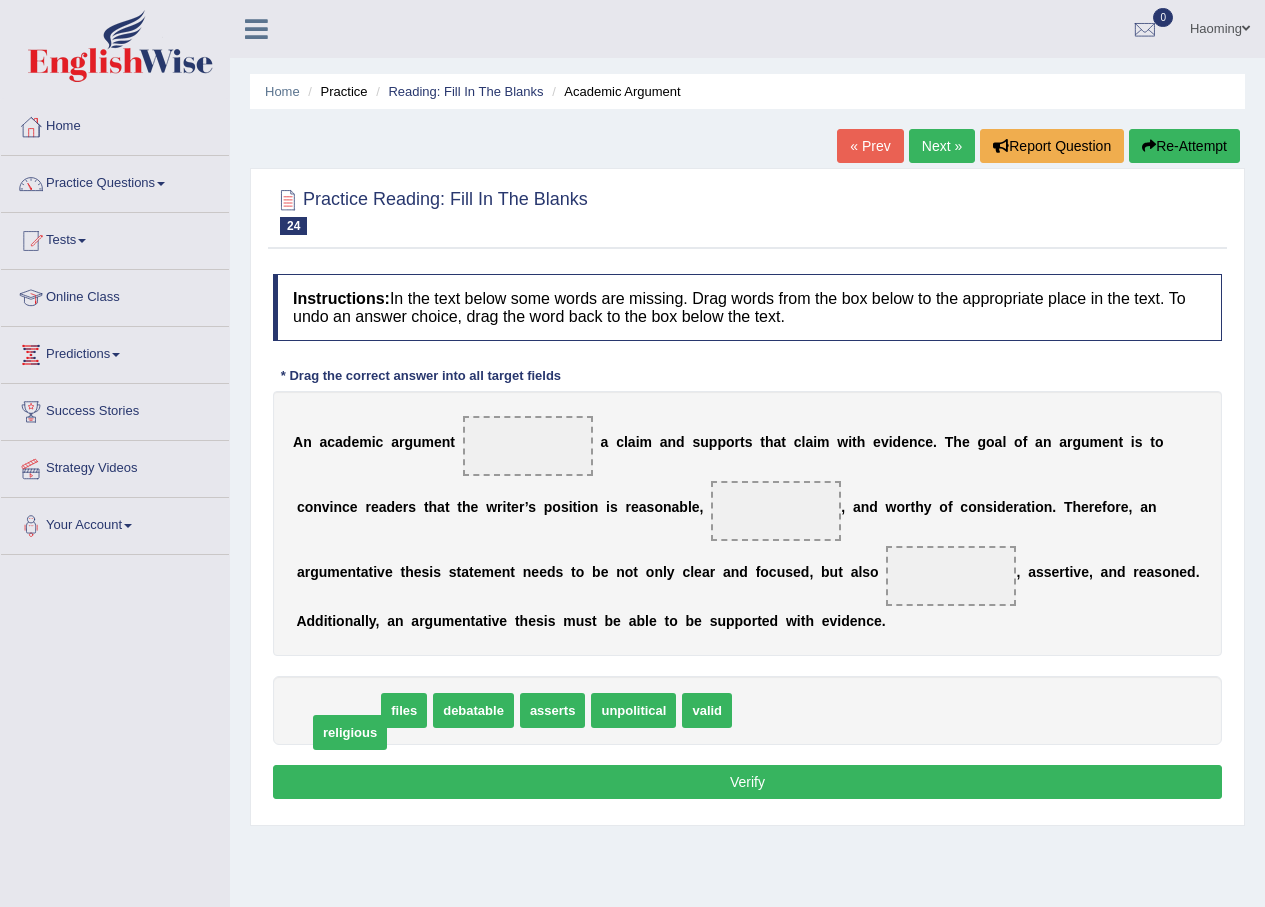 drag, startPoint x: 332, startPoint y: 717, endPoint x: 344, endPoint y: 739, distance: 25.059929 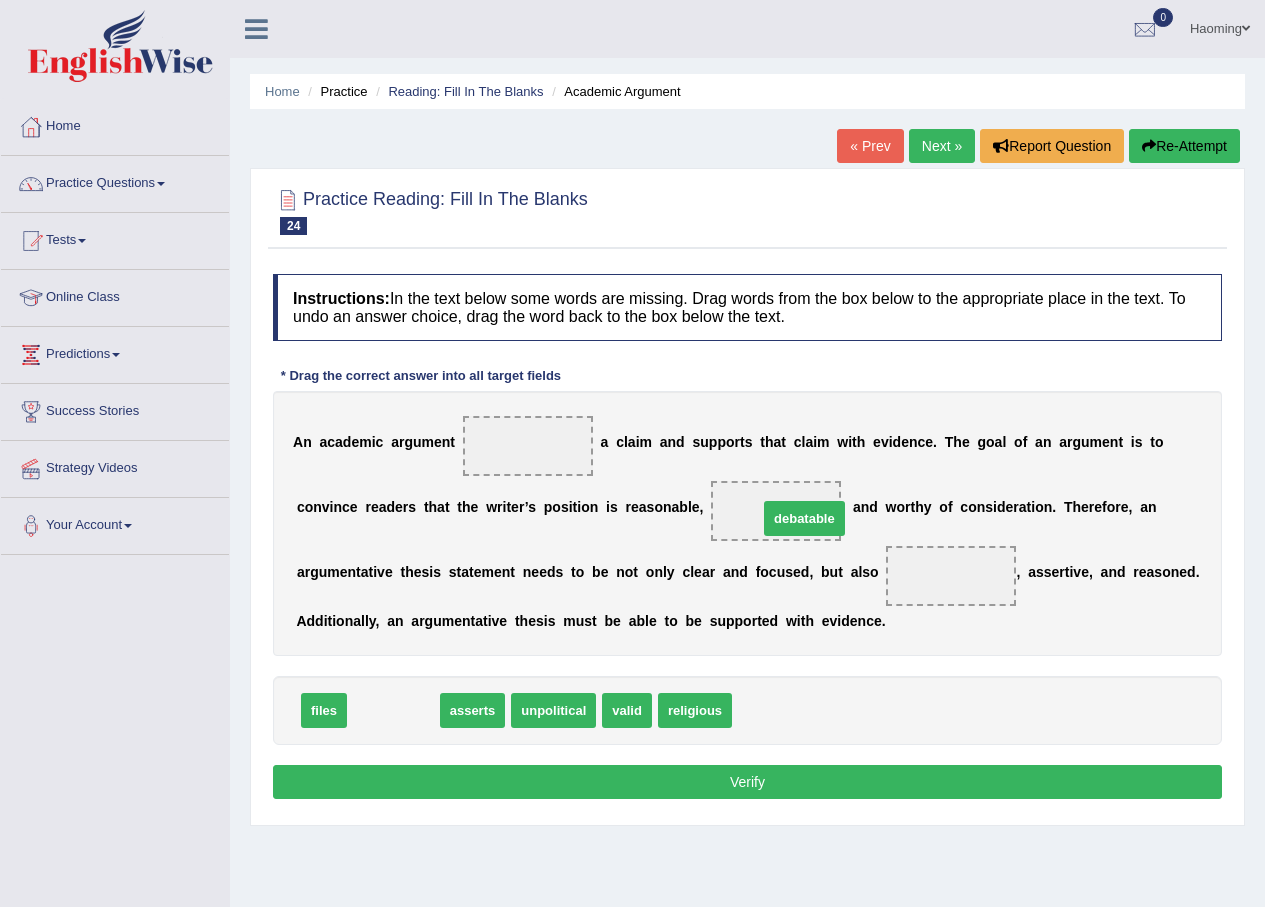 drag, startPoint x: 405, startPoint y: 717, endPoint x: 816, endPoint y: 525, distance: 453.6353 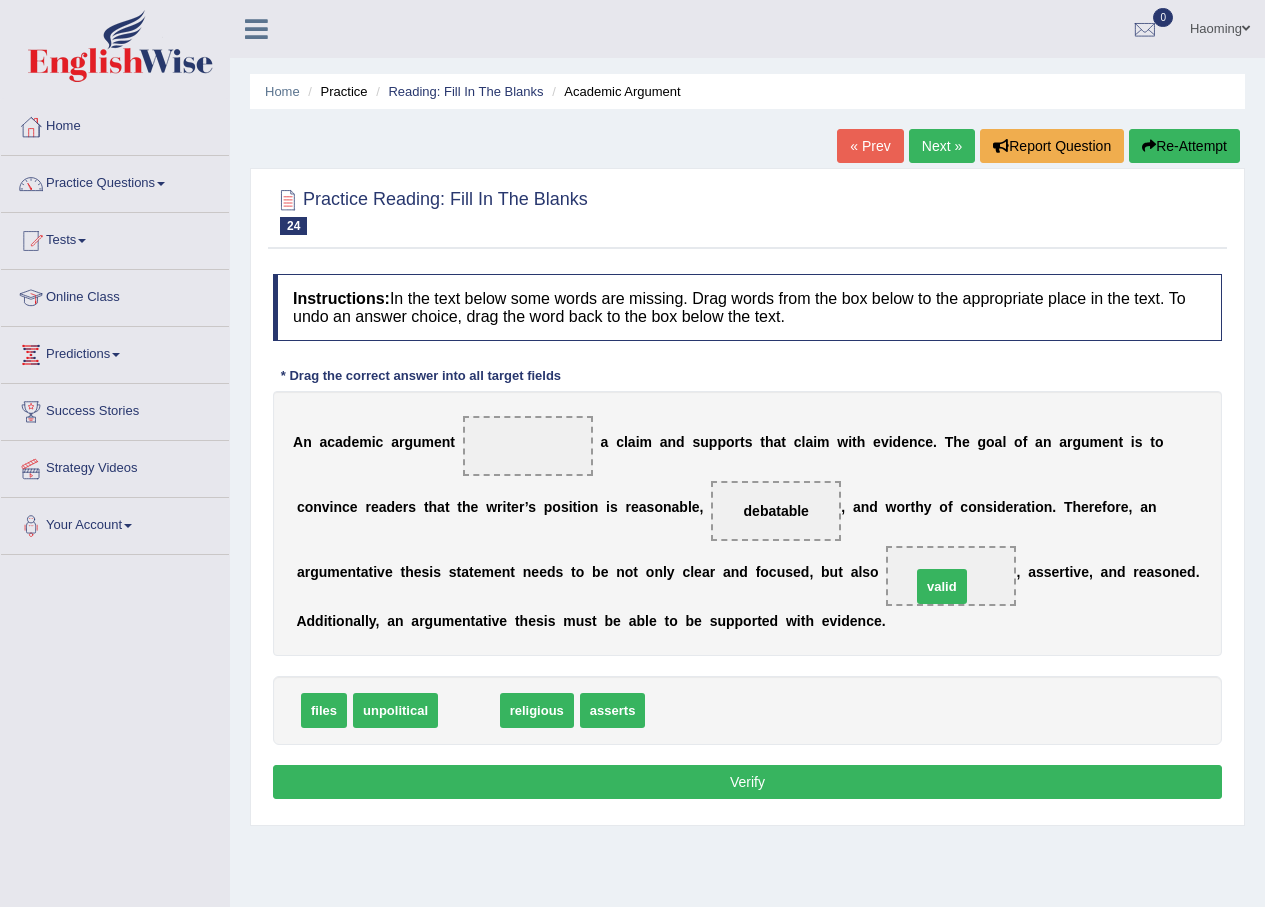 drag, startPoint x: 468, startPoint y: 710, endPoint x: 941, endPoint y: 586, distance: 488.98364 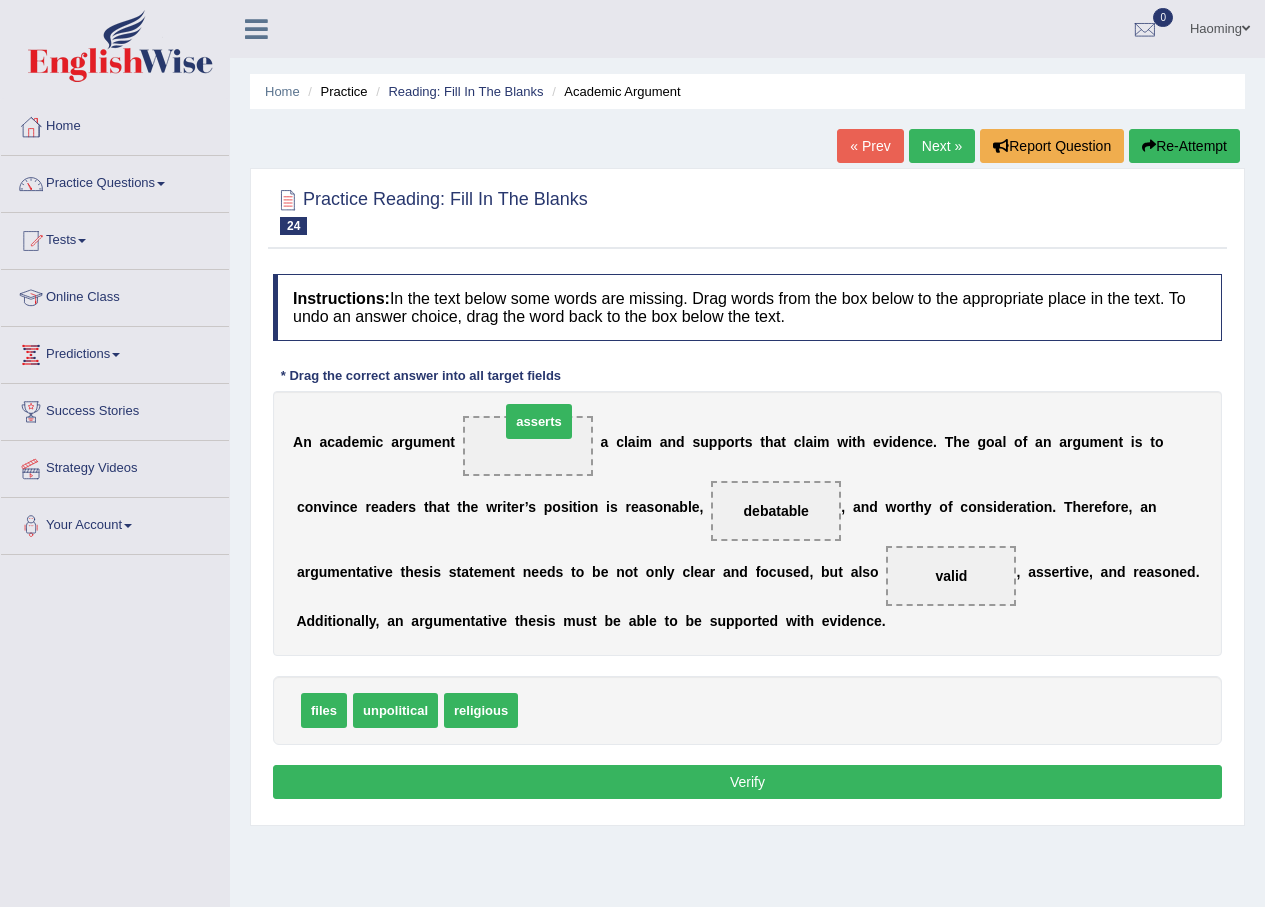 drag, startPoint x: 562, startPoint y: 719, endPoint x: 544, endPoint y: 430, distance: 289.56 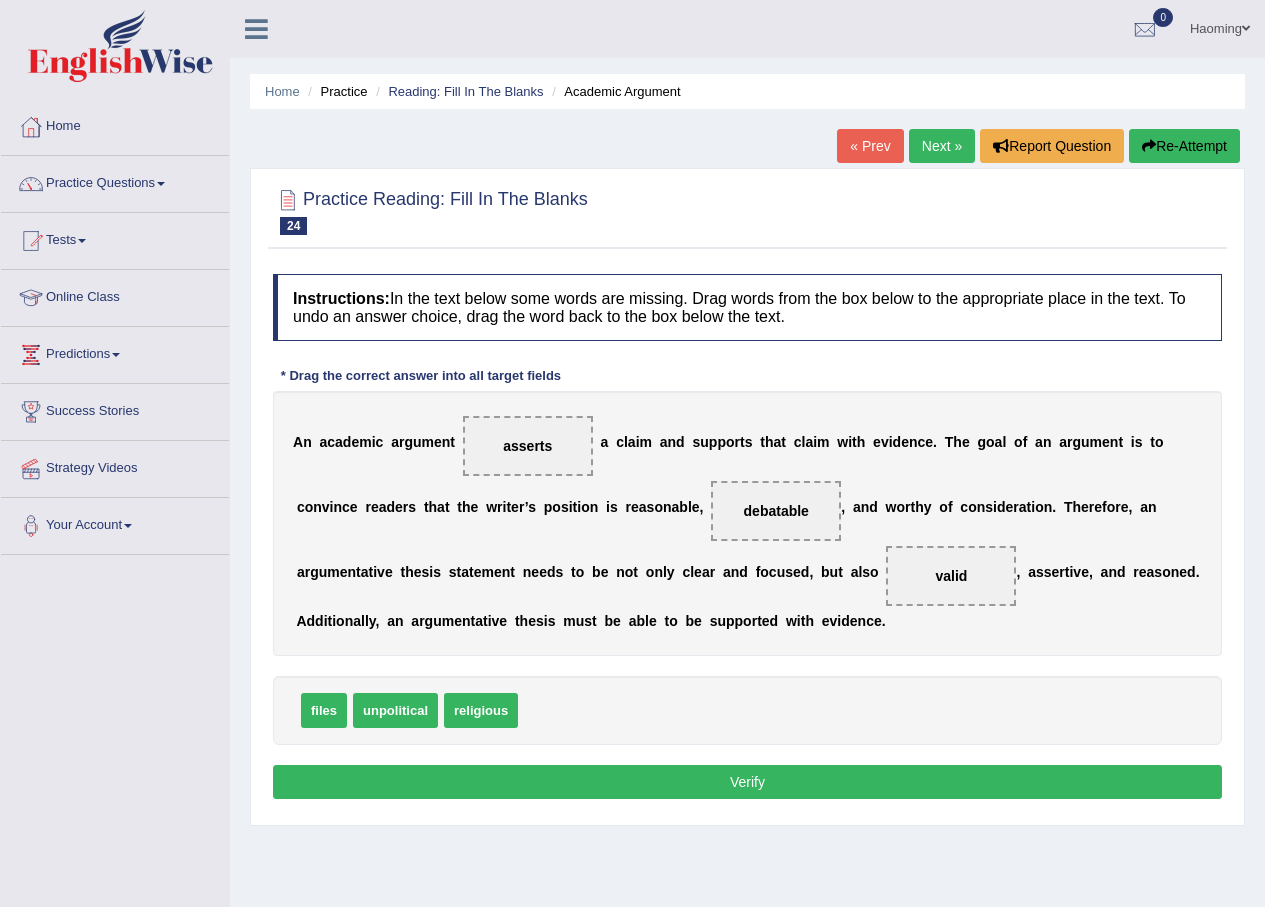 click on "Verify" at bounding box center [747, 782] 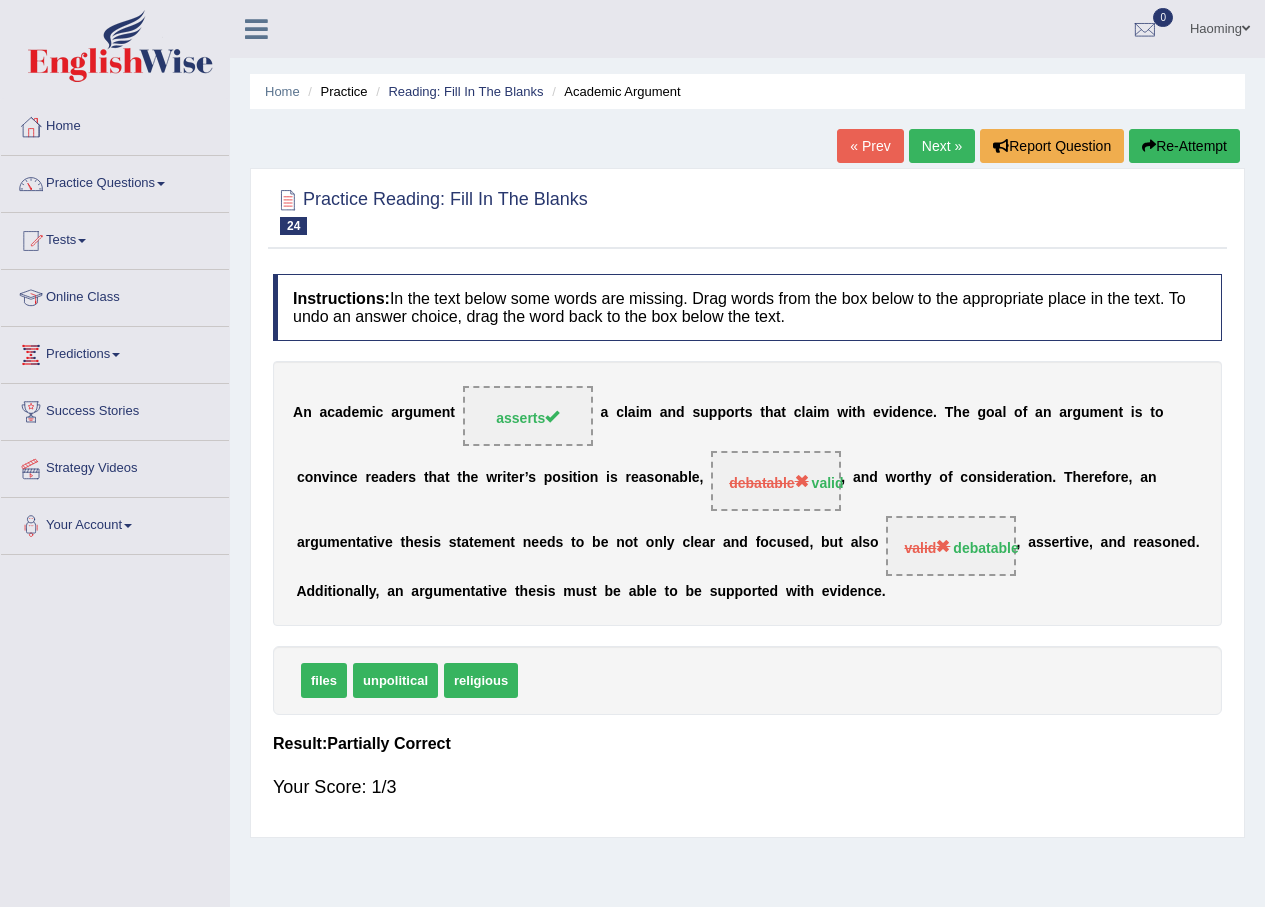 click on "Re-Attempt" at bounding box center [1184, 146] 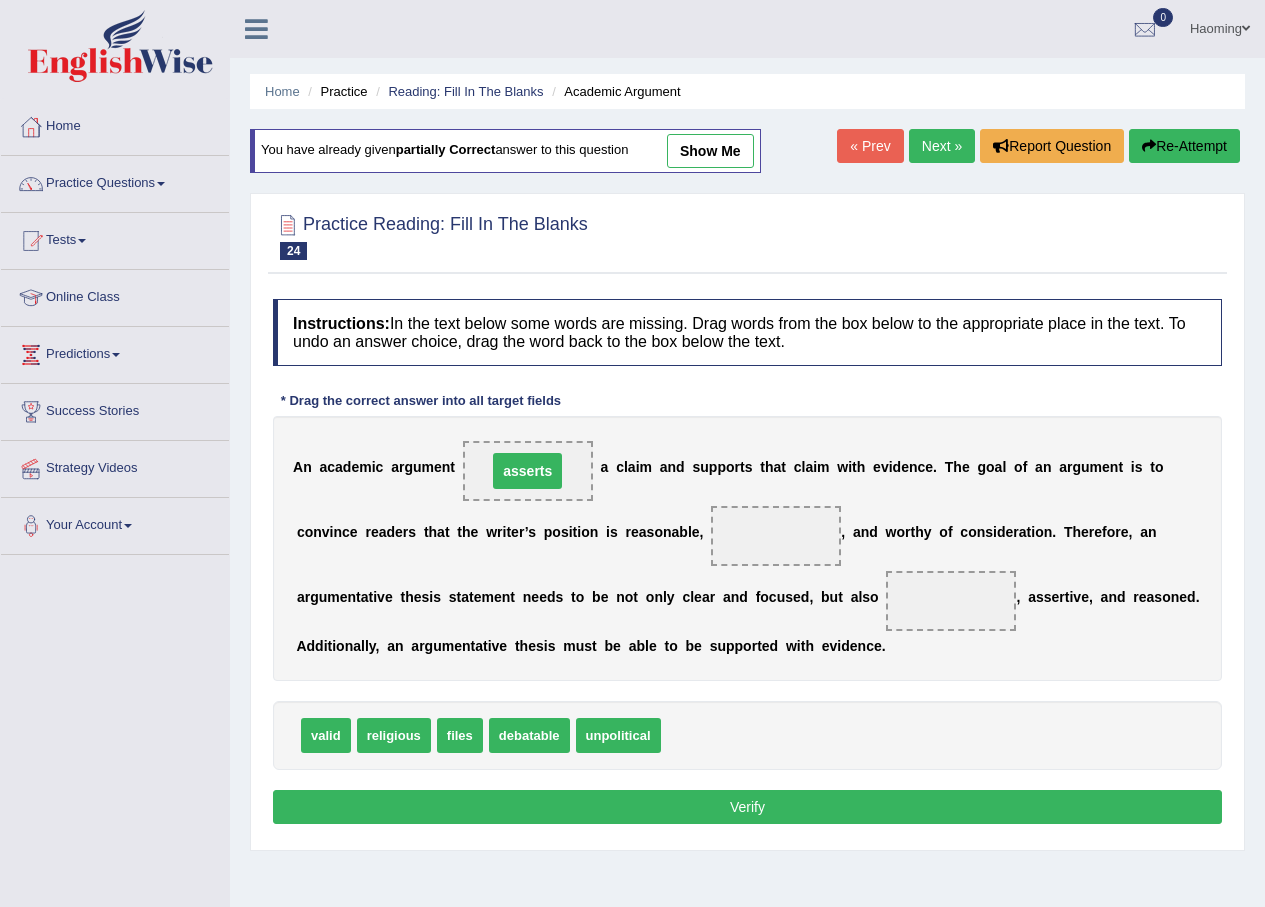 scroll, scrollTop: 0, scrollLeft: 0, axis: both 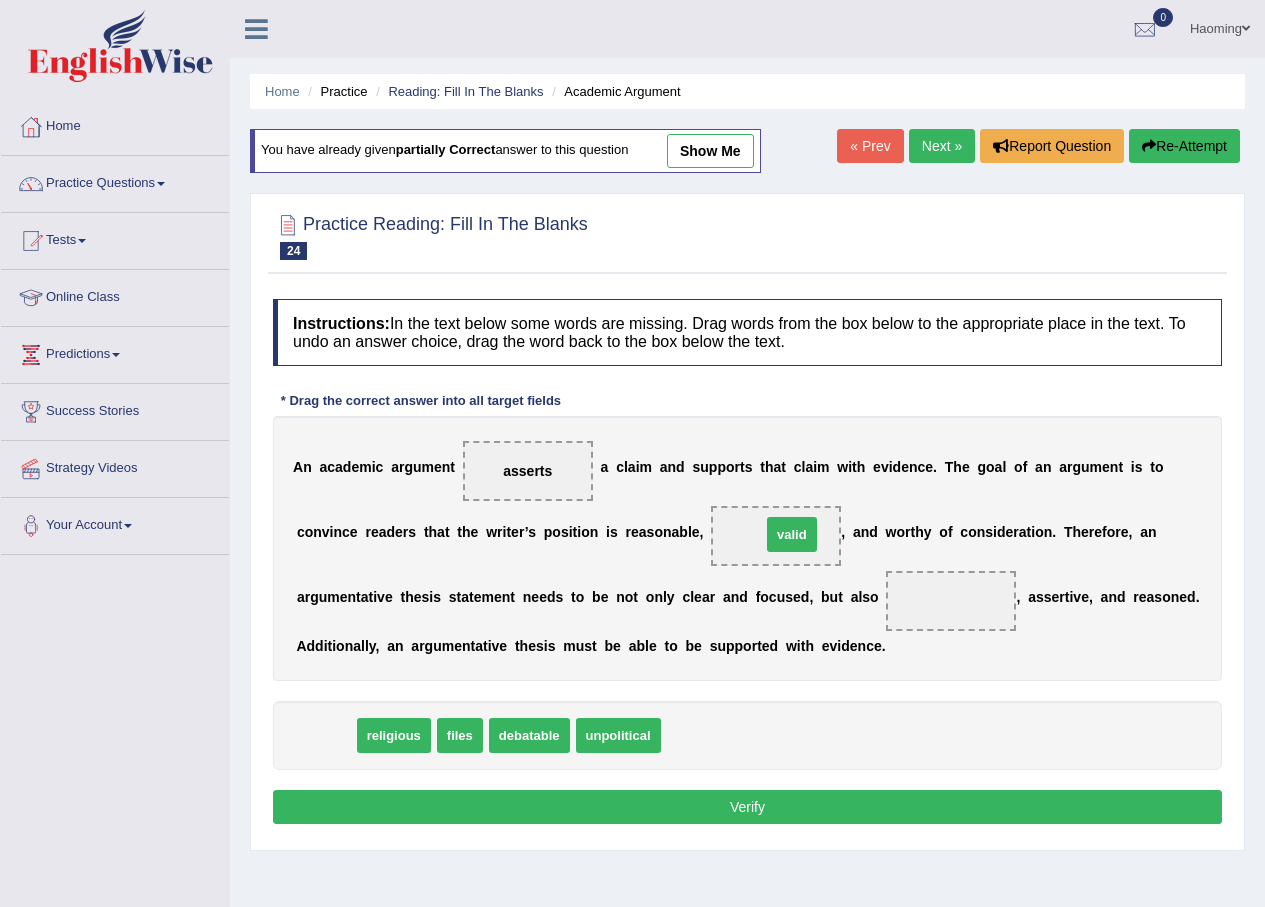 drag, startPoint x: 343, startPoint y: 734, endPoint x: 809, endPoint y: 531, distance: 508.29617 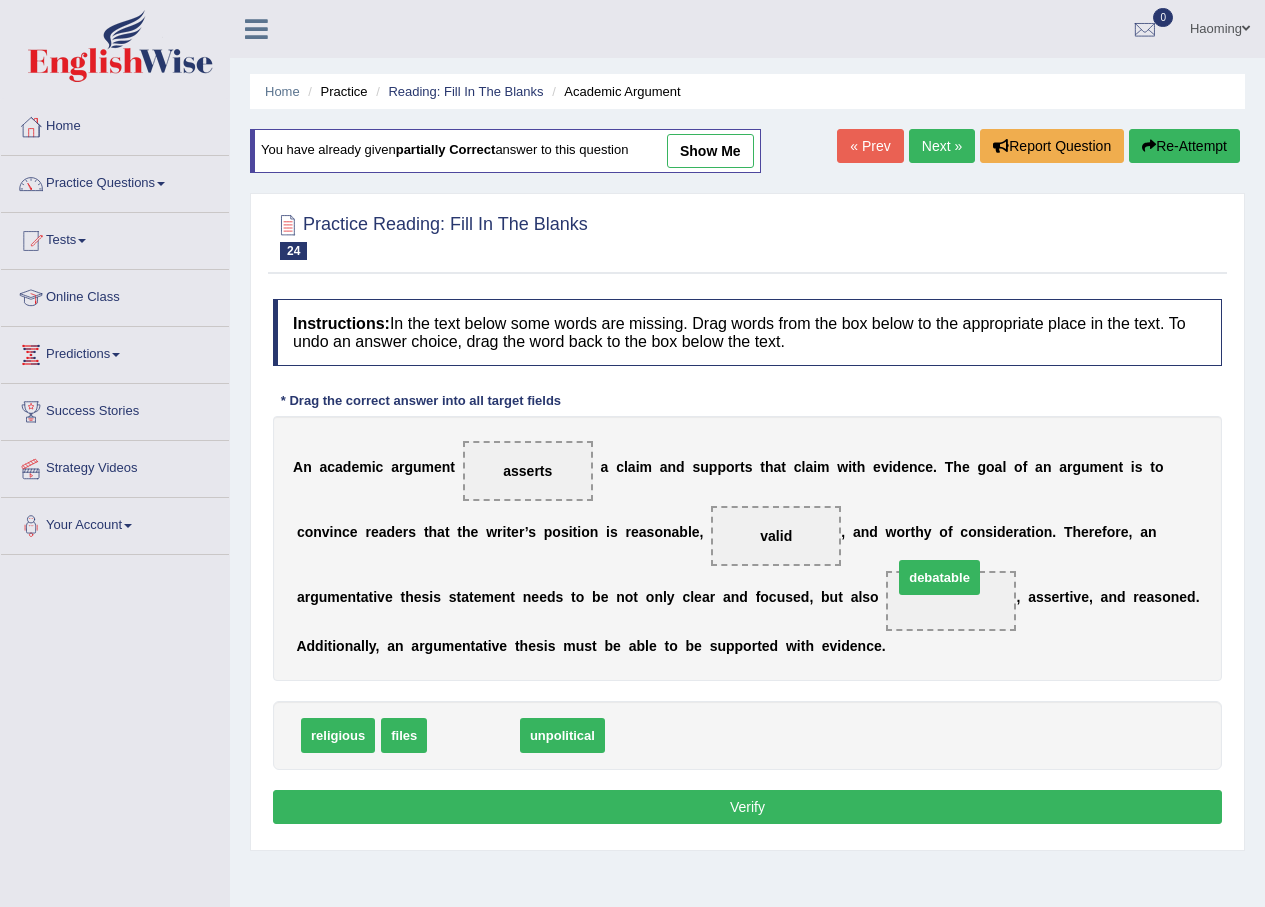 drag, startPoint x: 484, startPoint y: 740, endPoint x: 950, endPoint y: 582, distance: 492.05692 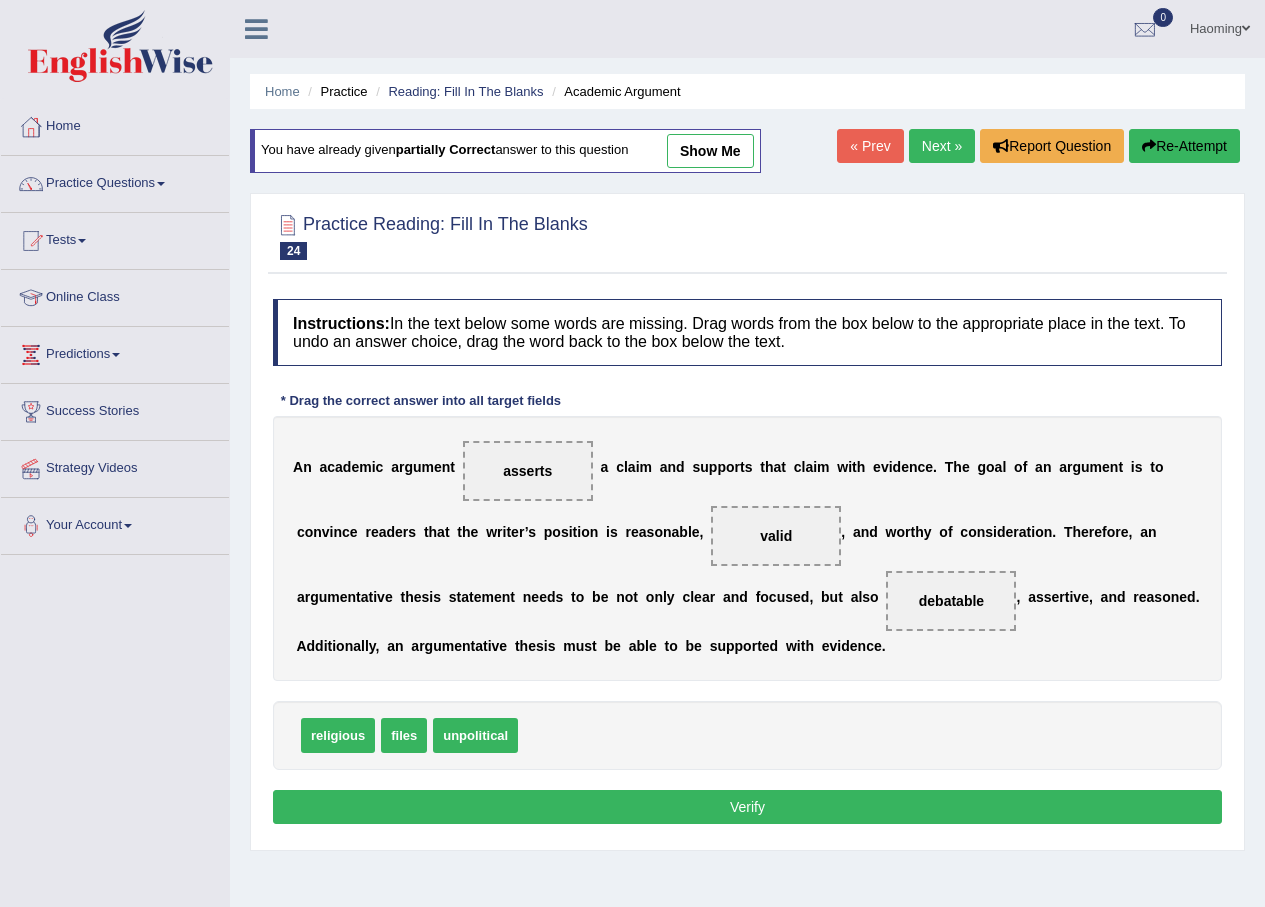 click on "Verify" at bounding box center [747, 807] 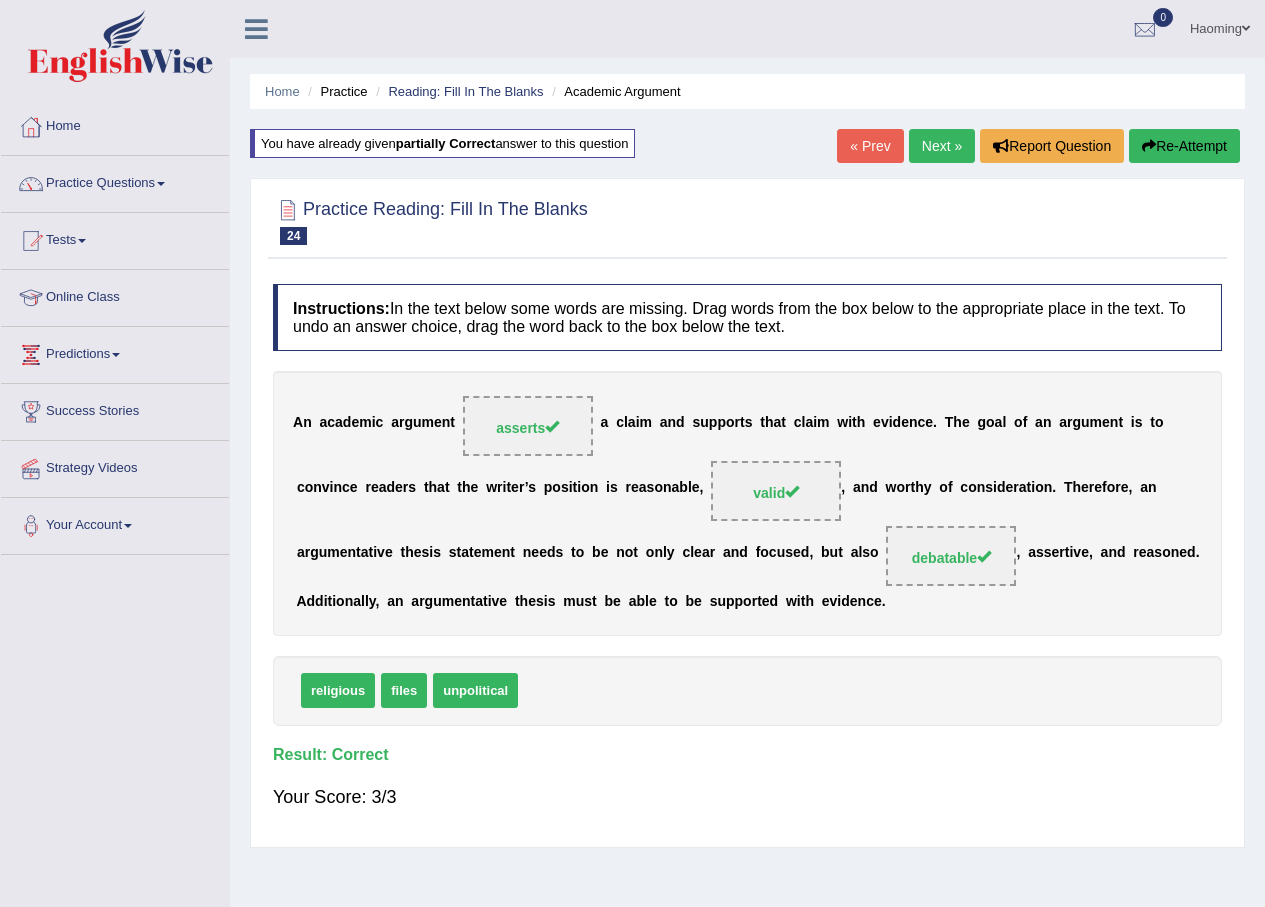 click on "Next »" at bounding box center [942, 146] 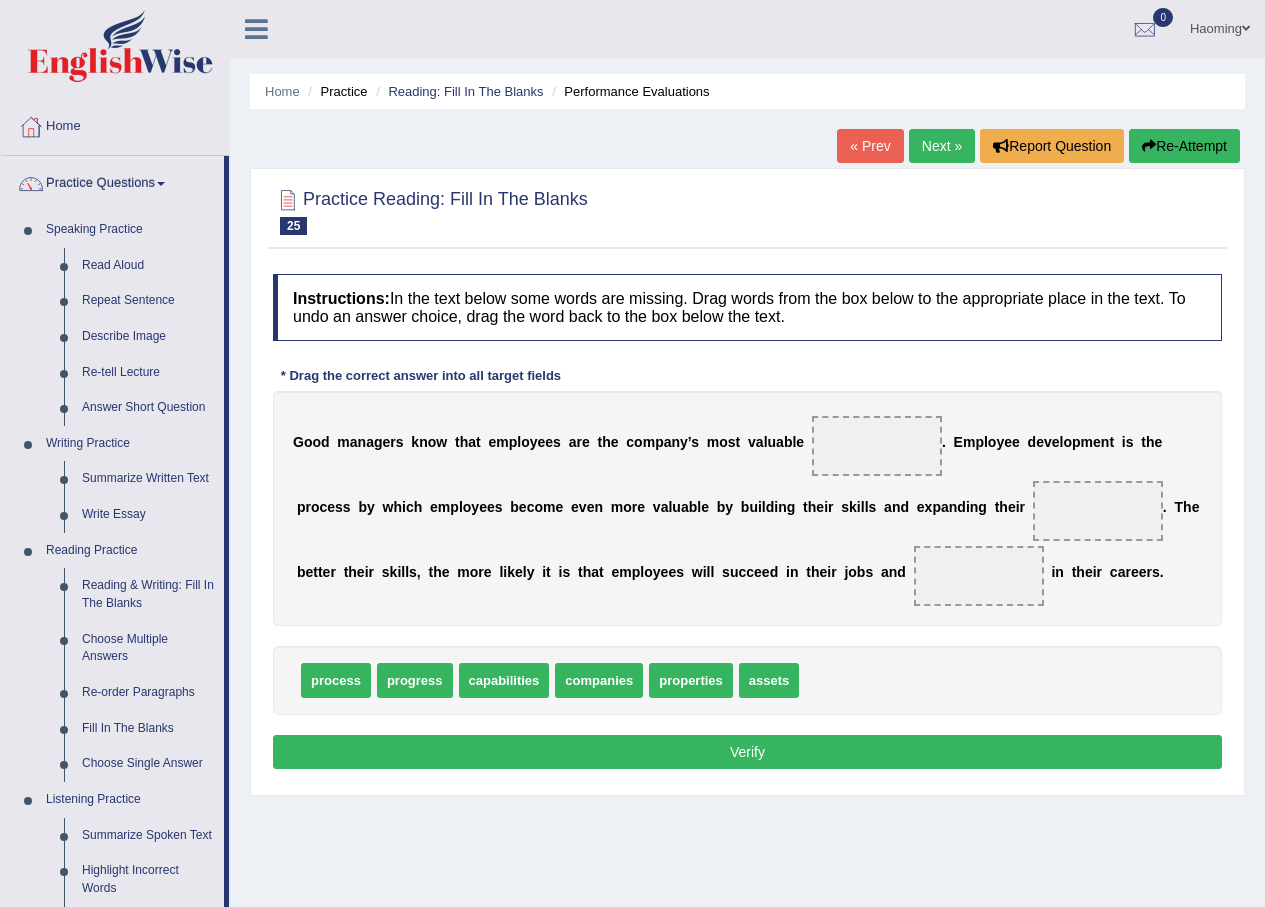 scroll, scrollTop: 100, scrollLeft: 0, axis: vertical 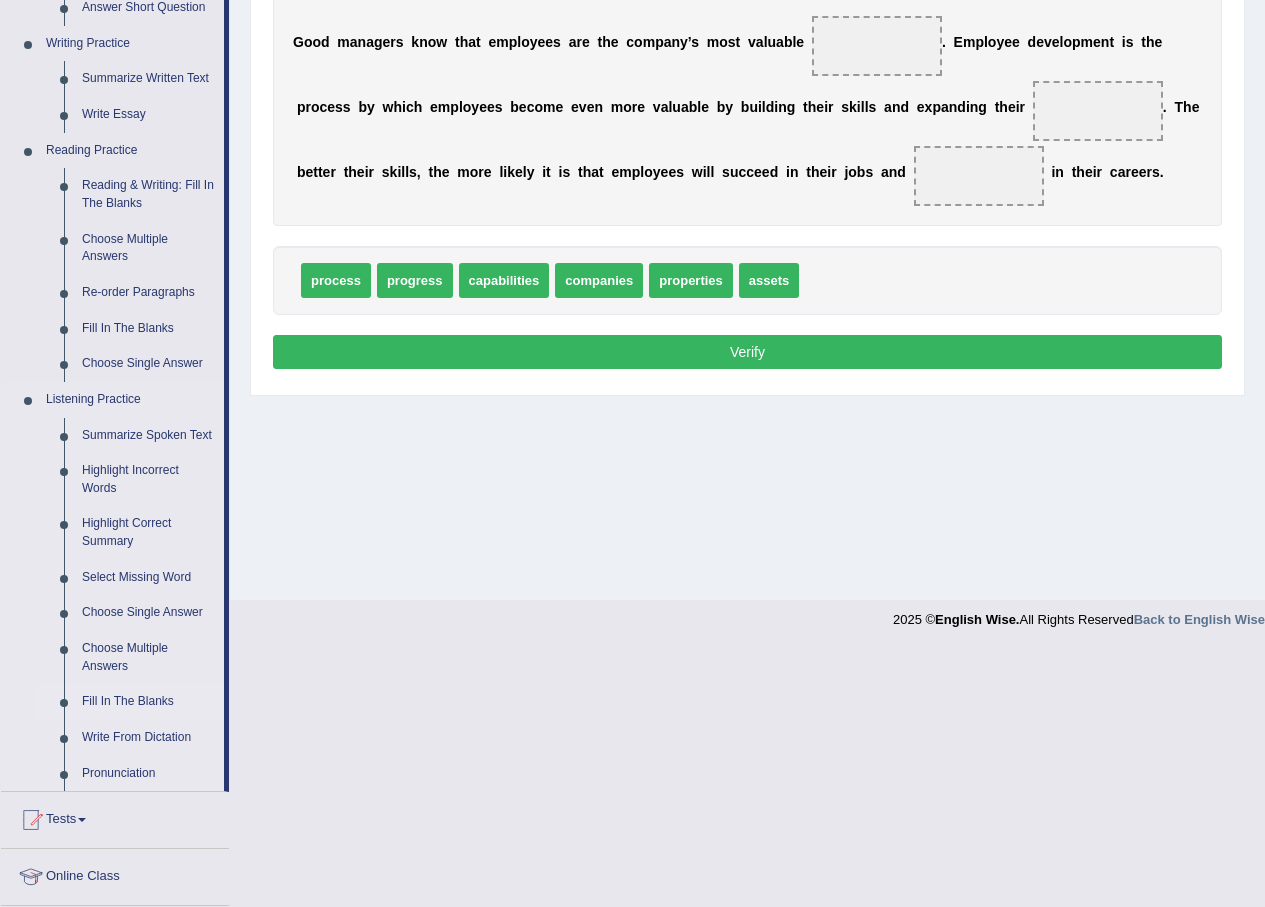 click on "Fill In The Blanks" at bounding box center [148, 702] 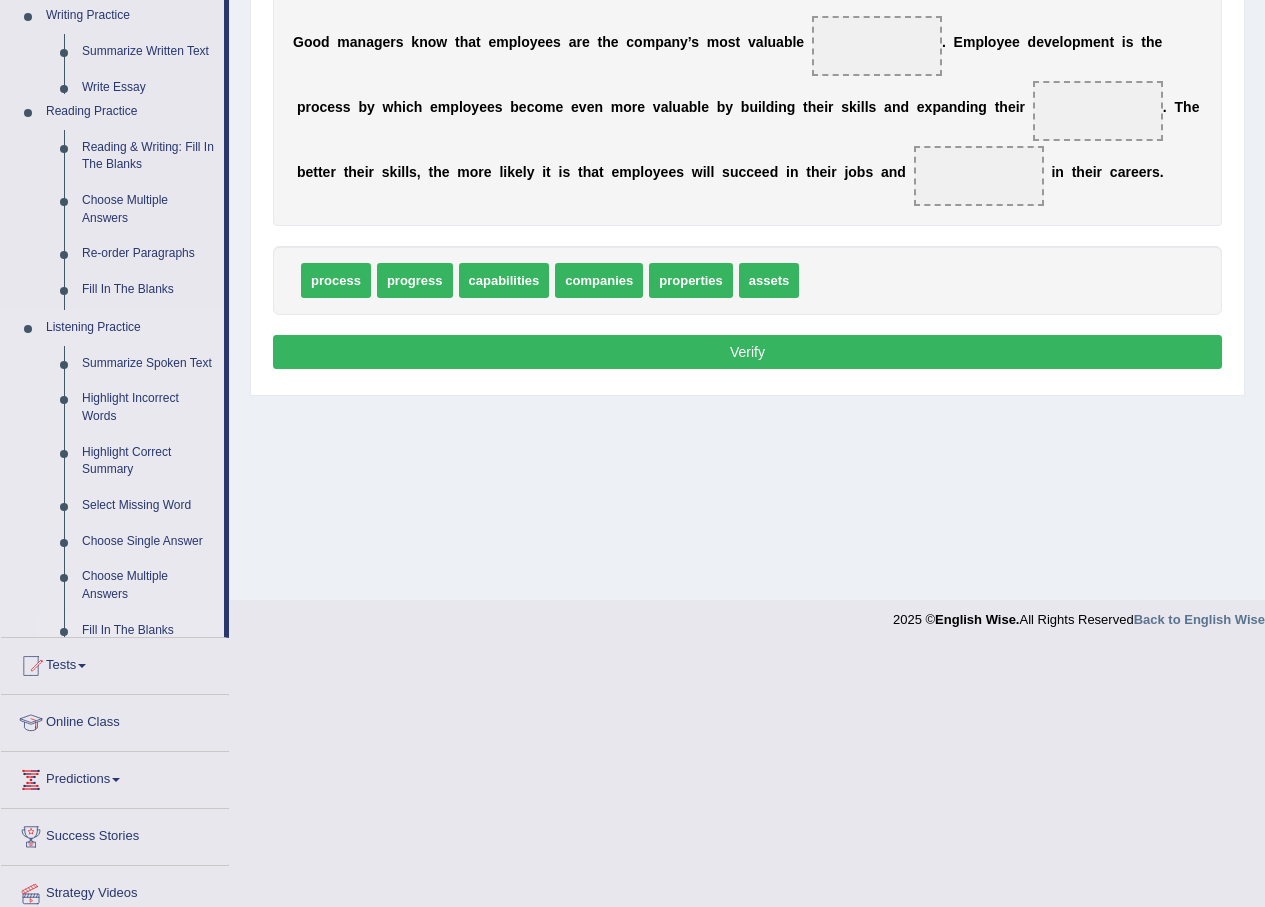 scroll, scrollTop: 143, scrollLeft: 0, axis: vertical 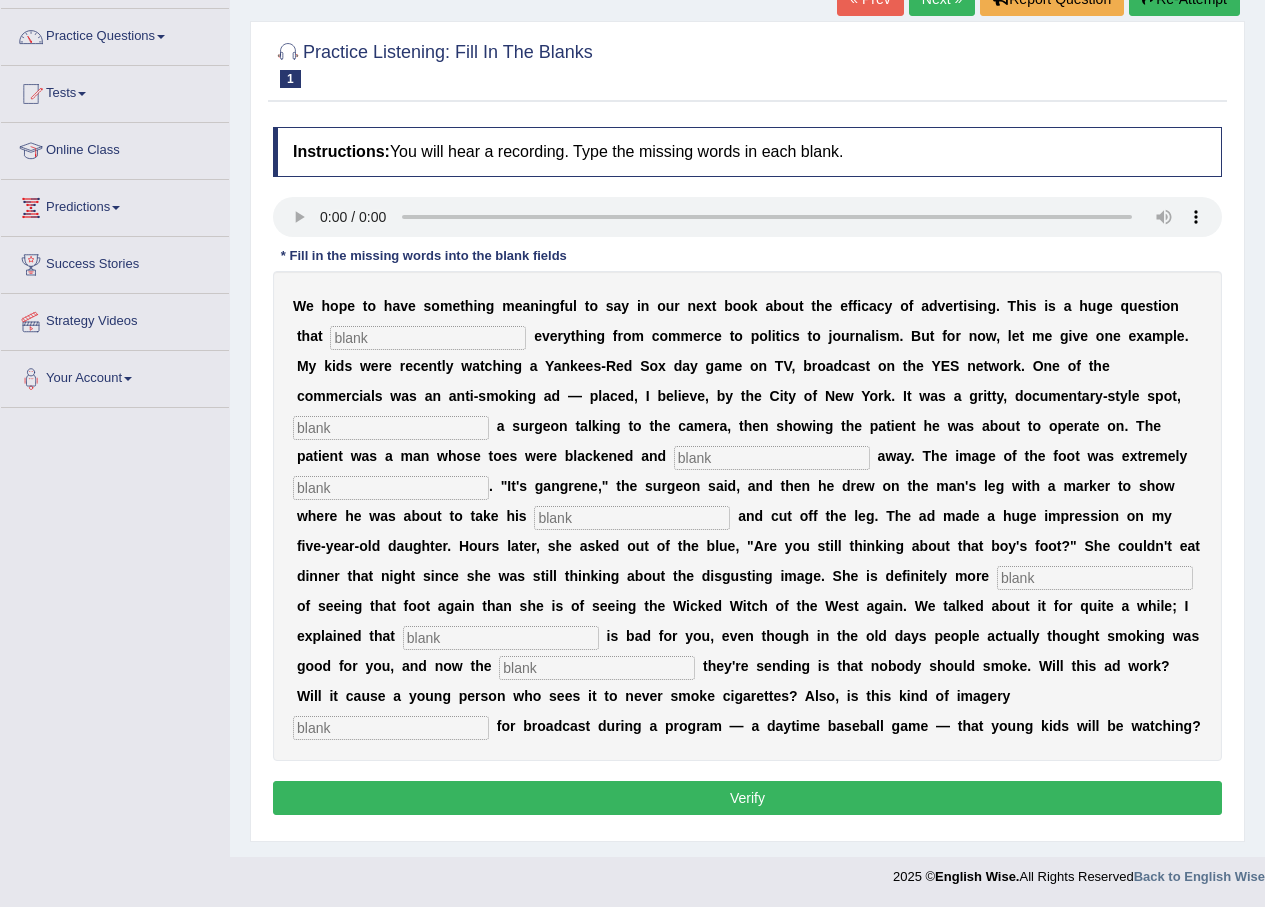 click at bounding box center [428, 338] 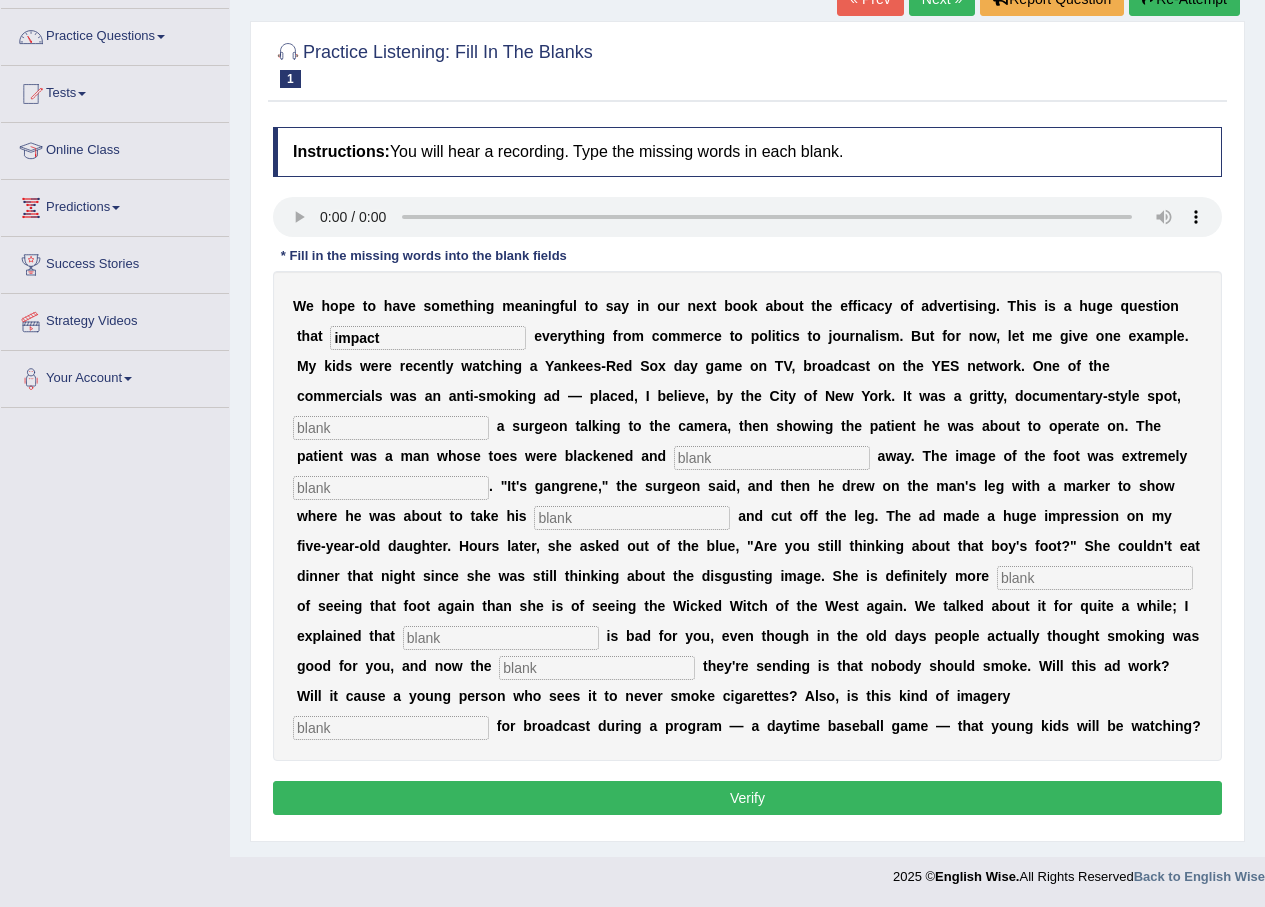 click on "impact" at bounding box center (428, 338) 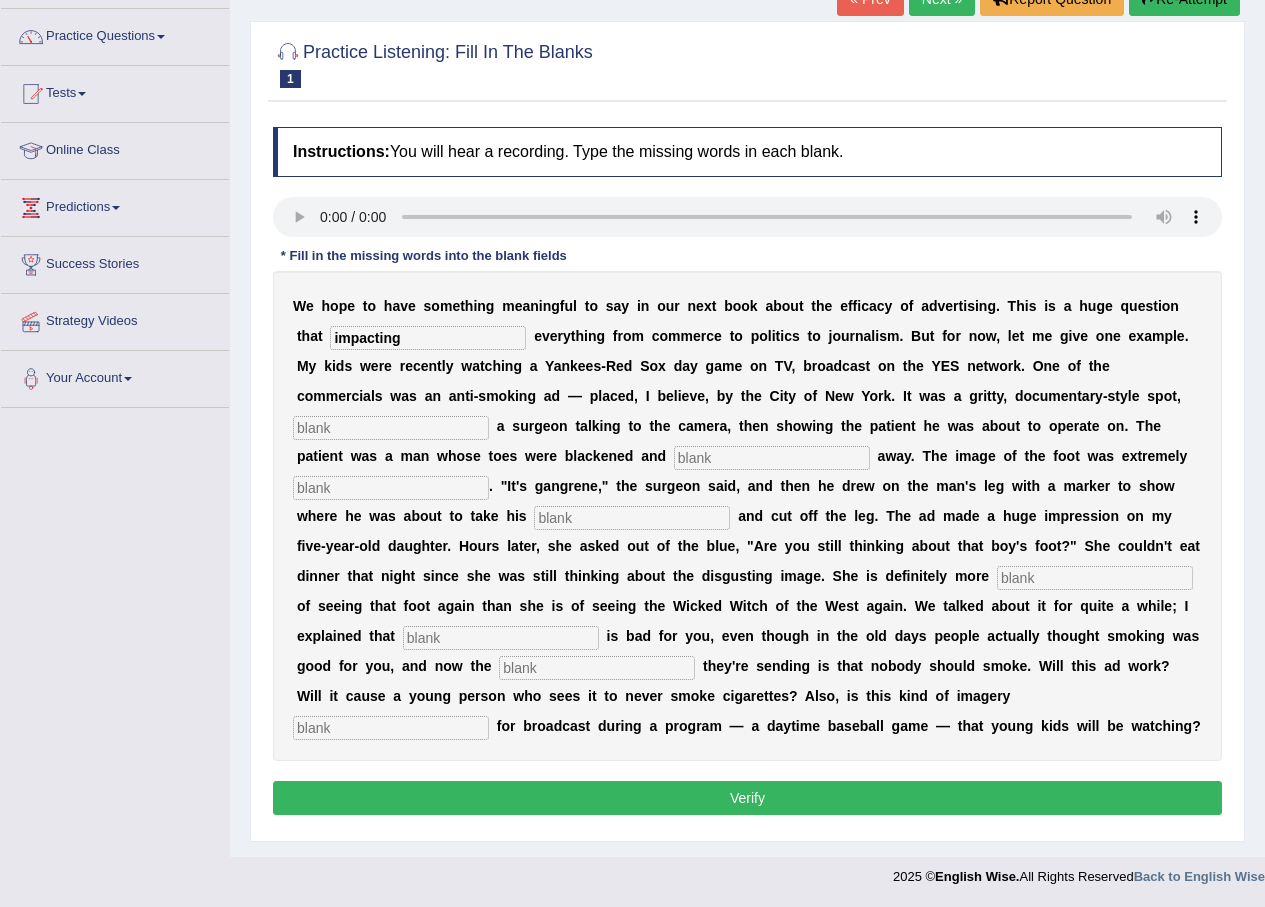 type on "impacting" 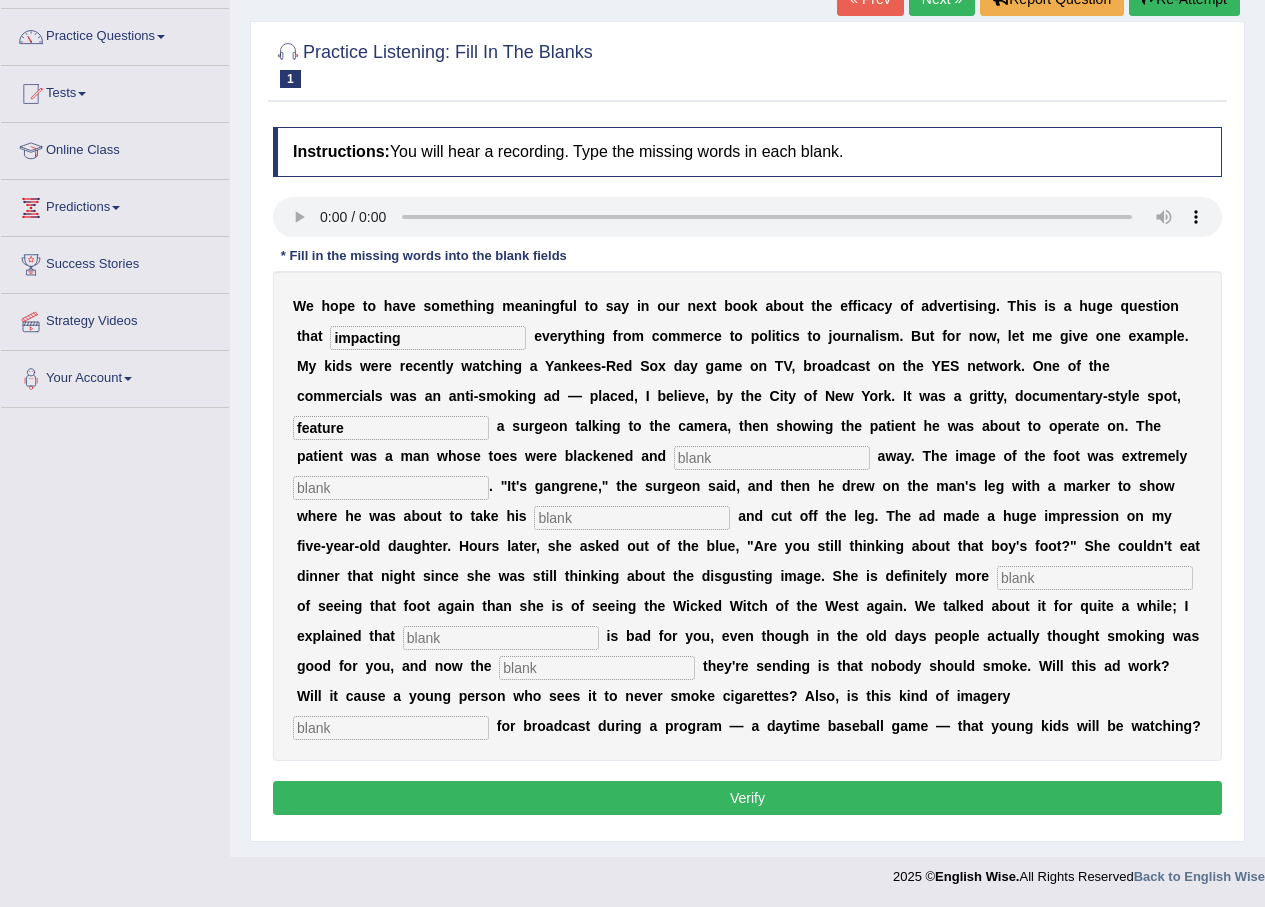 type on "feature" 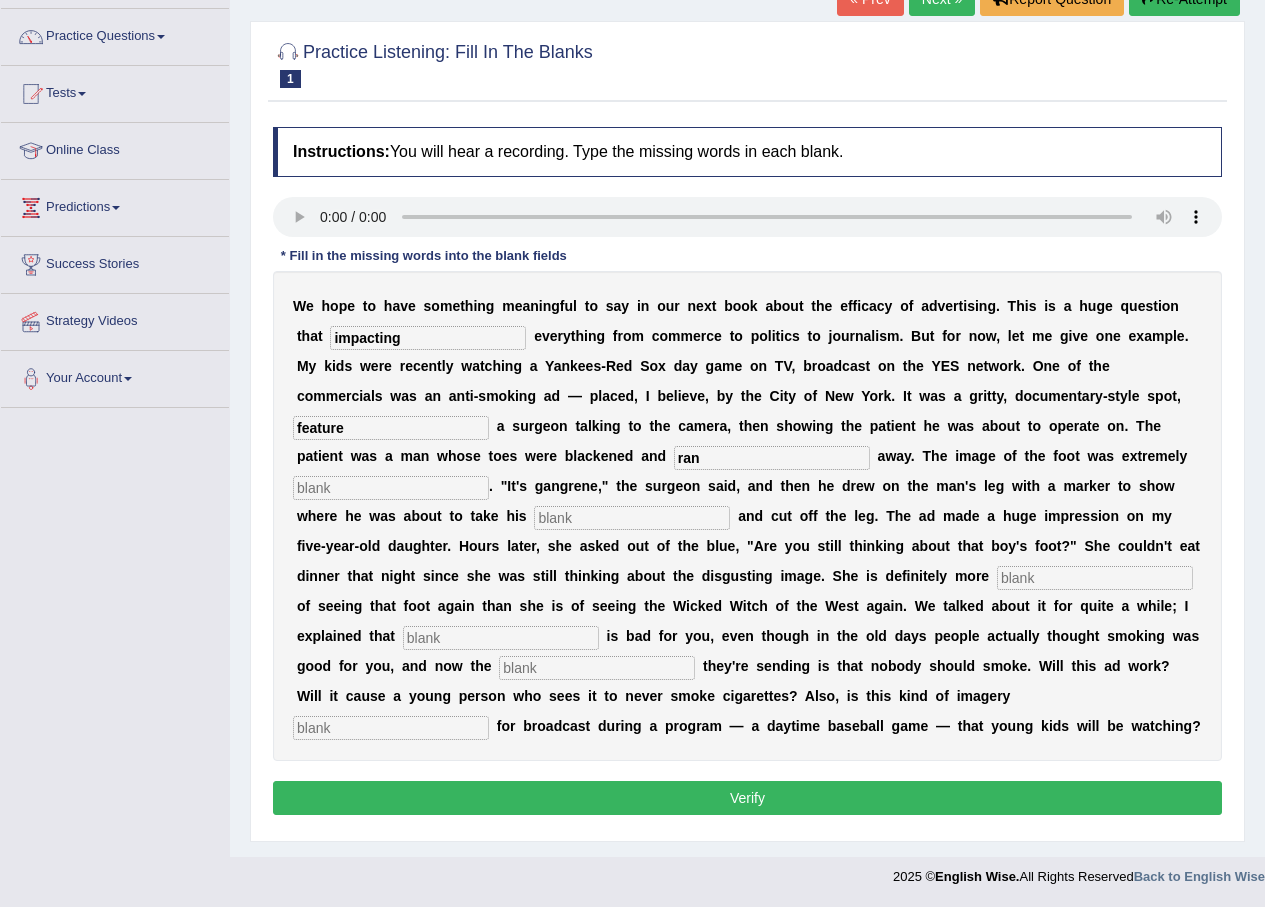 type on "ran" 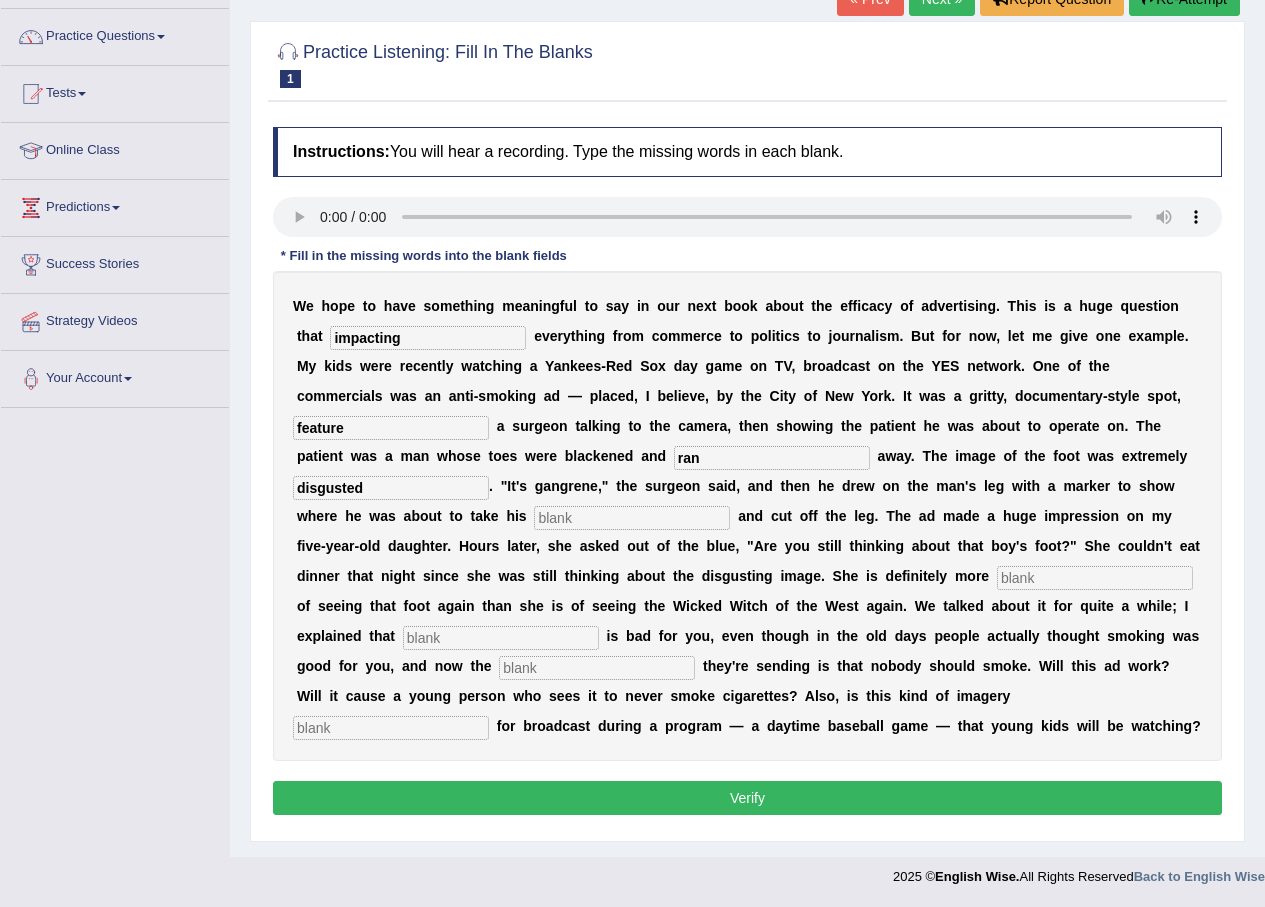 type on "disgusted" 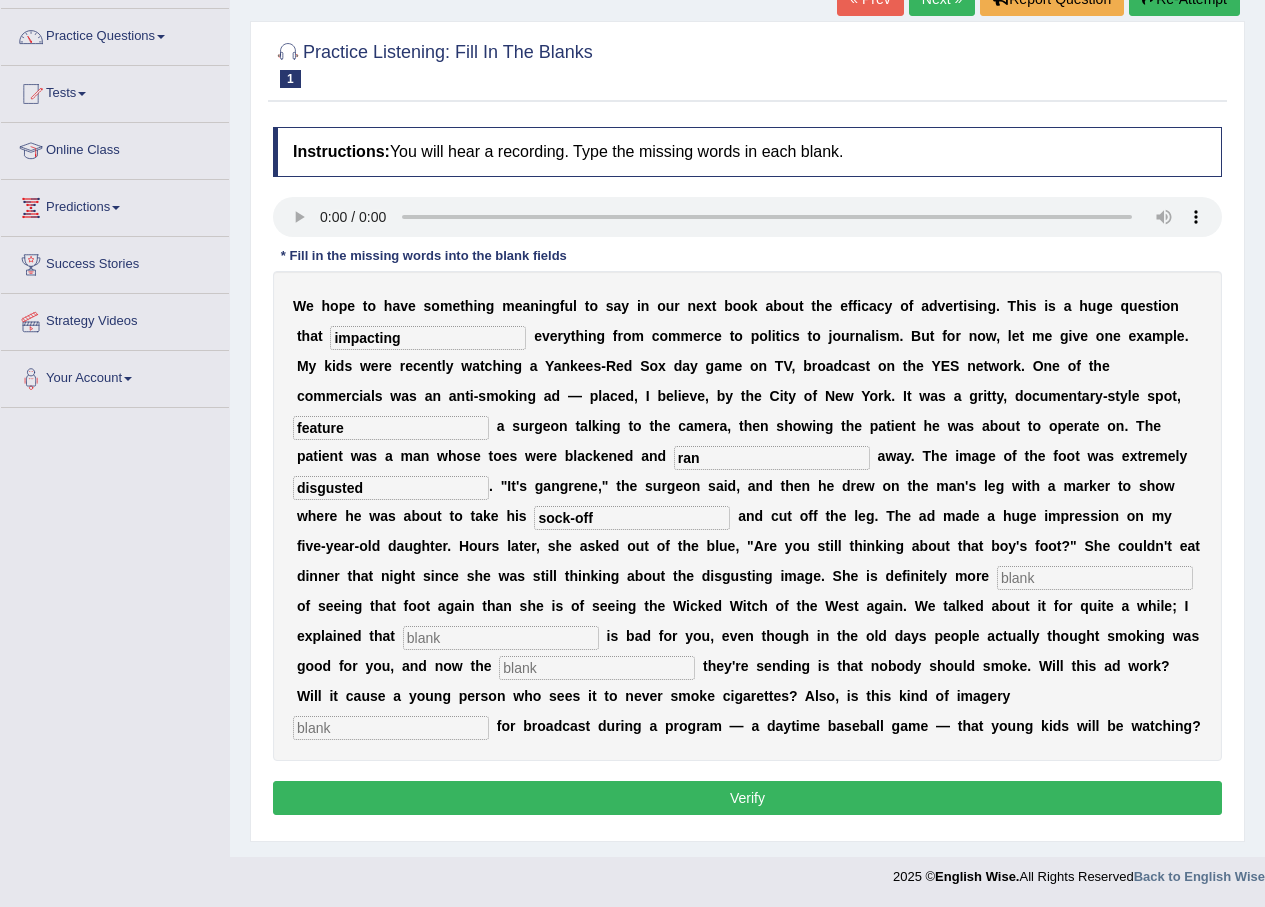 click on "sock-off" at bounding box center [632, 518] 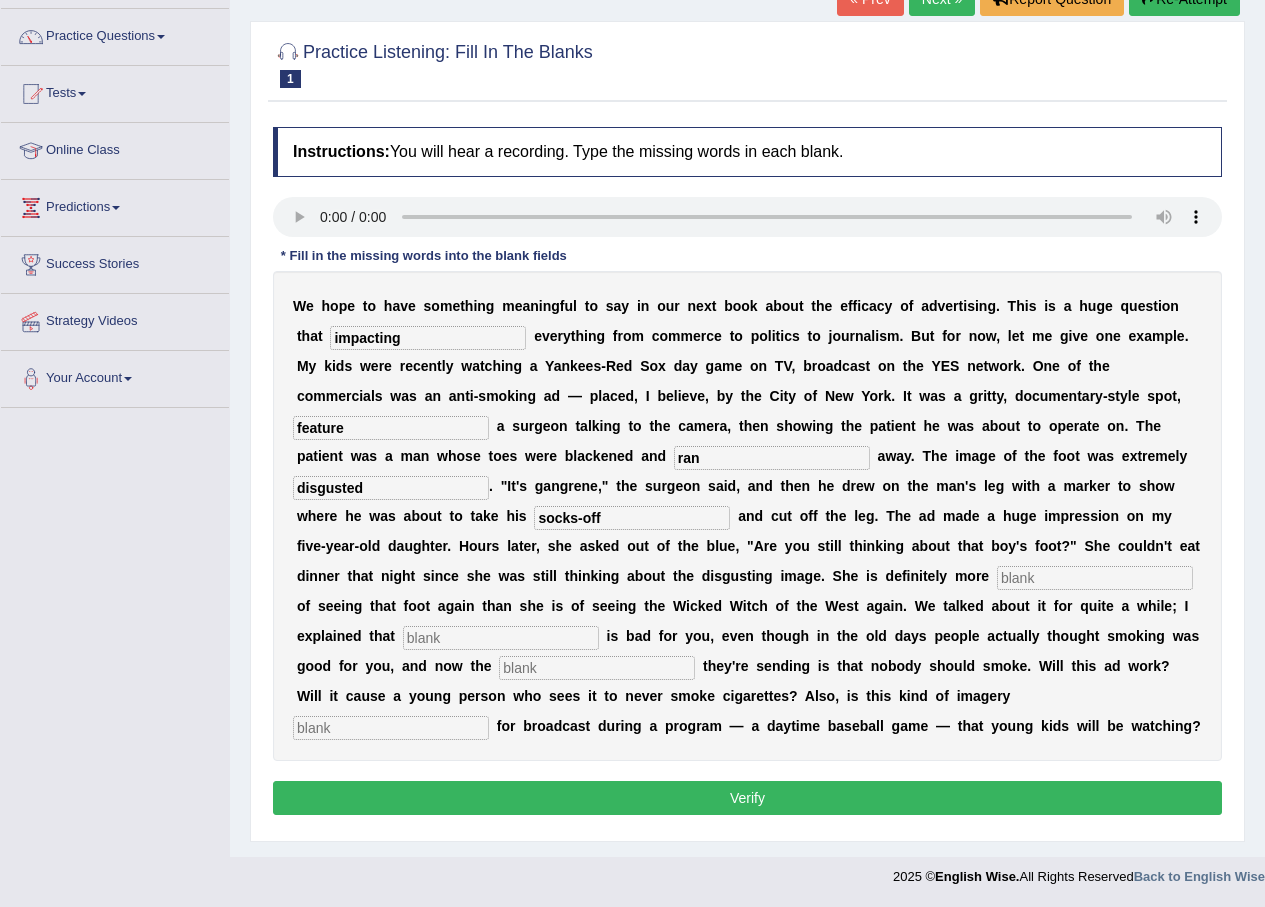 type on "socks-off" 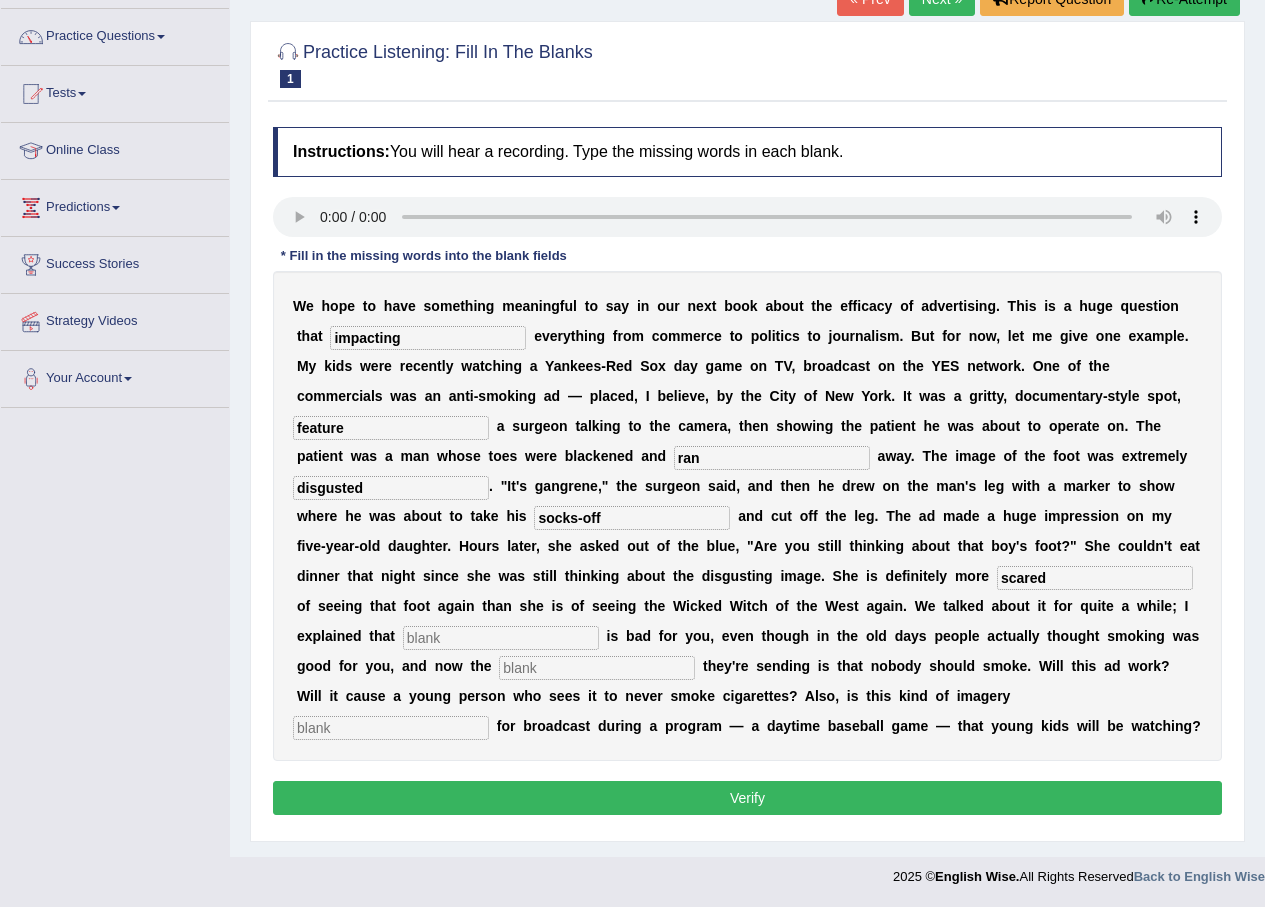 type on "scared" 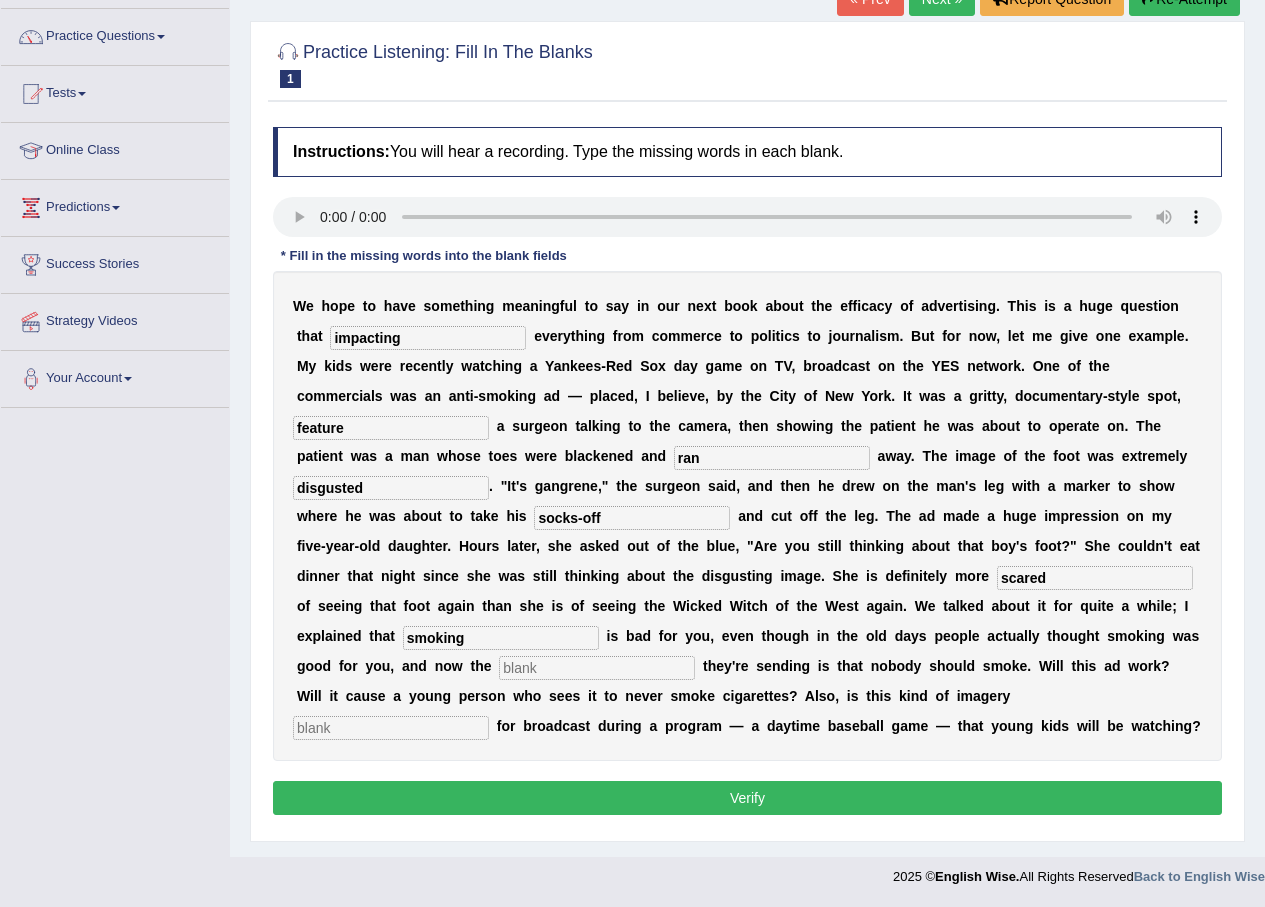 type on "smoking" 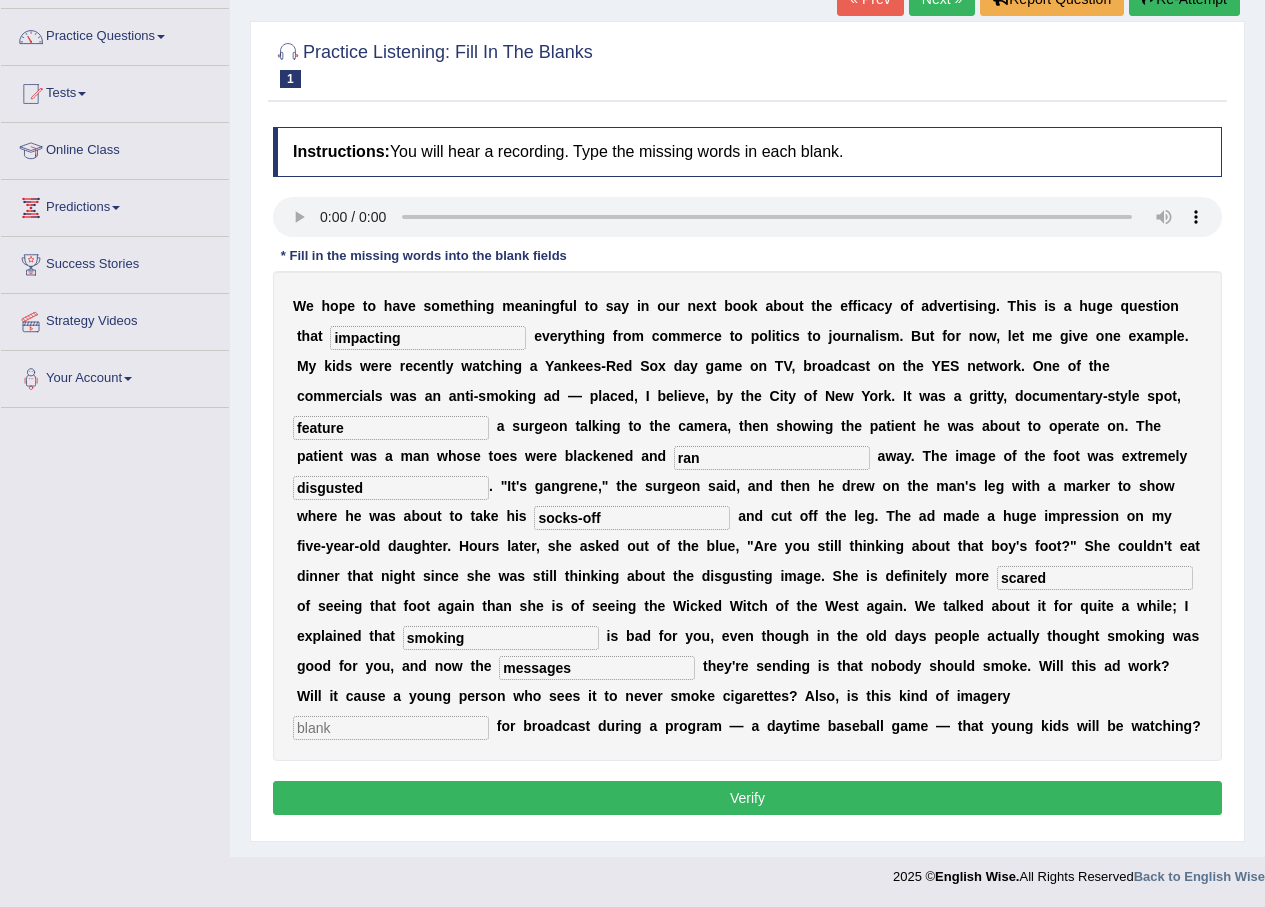 type on "messages" 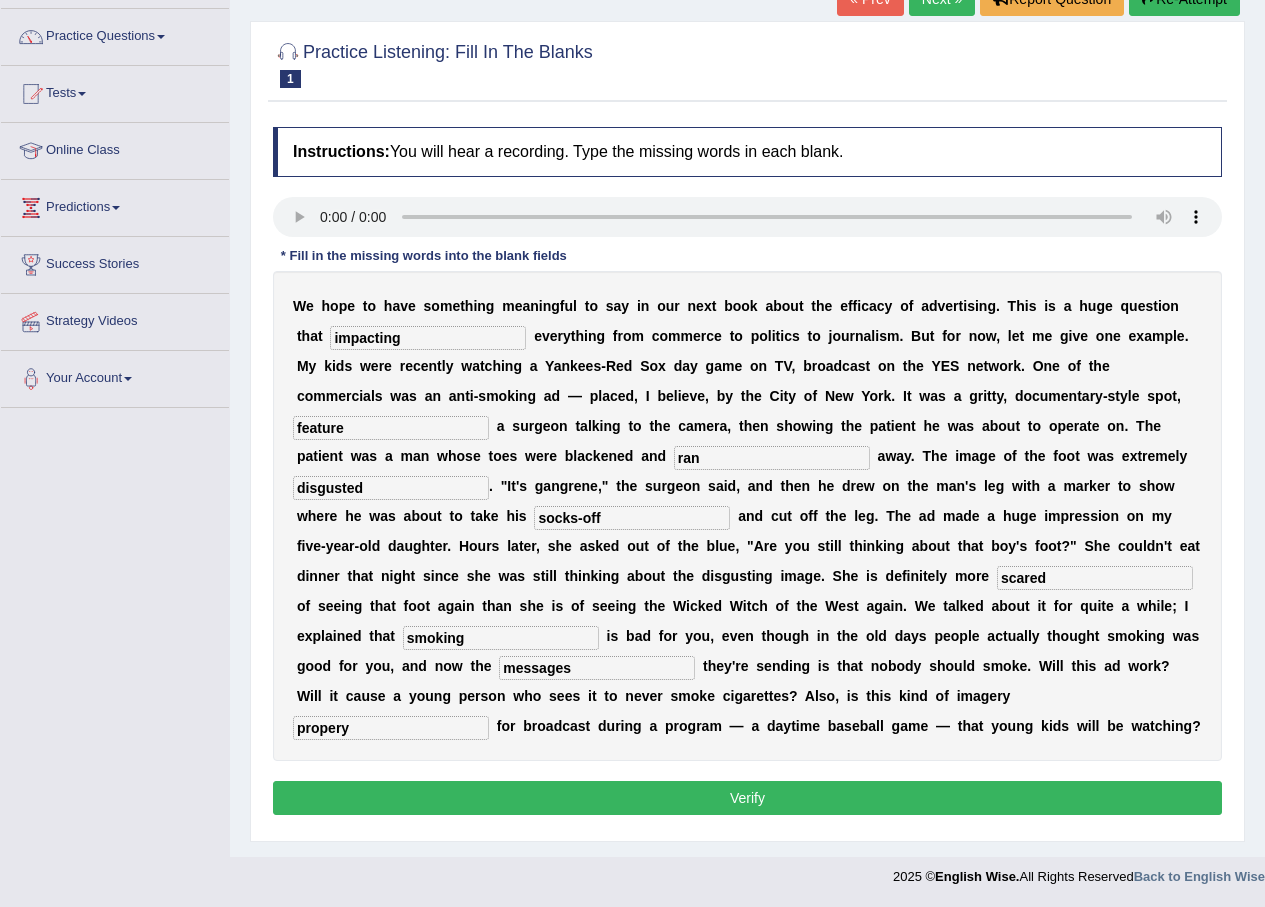 type on "propery" 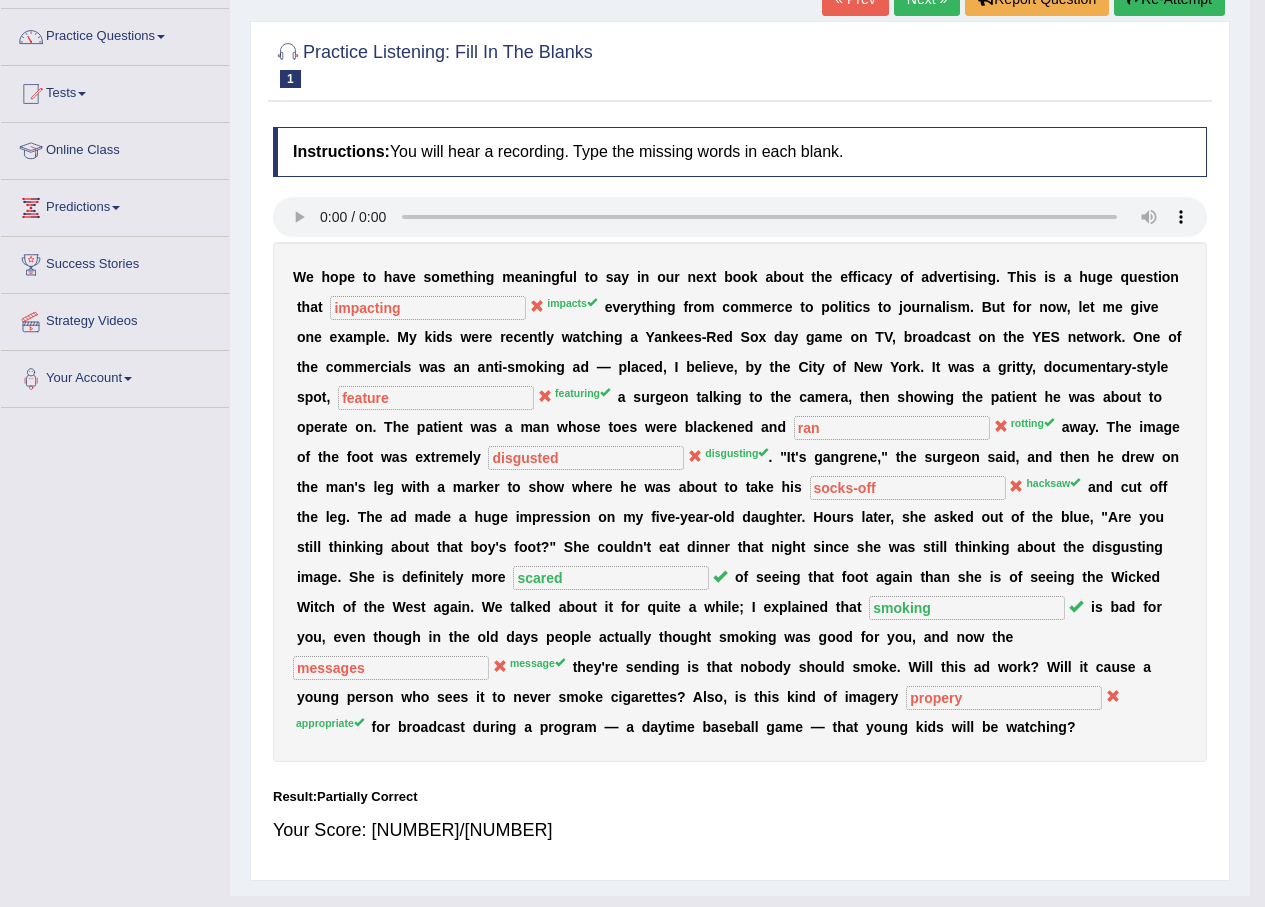 scroll, scrollTop: 143, scrollLeft: 0, axis: vertical 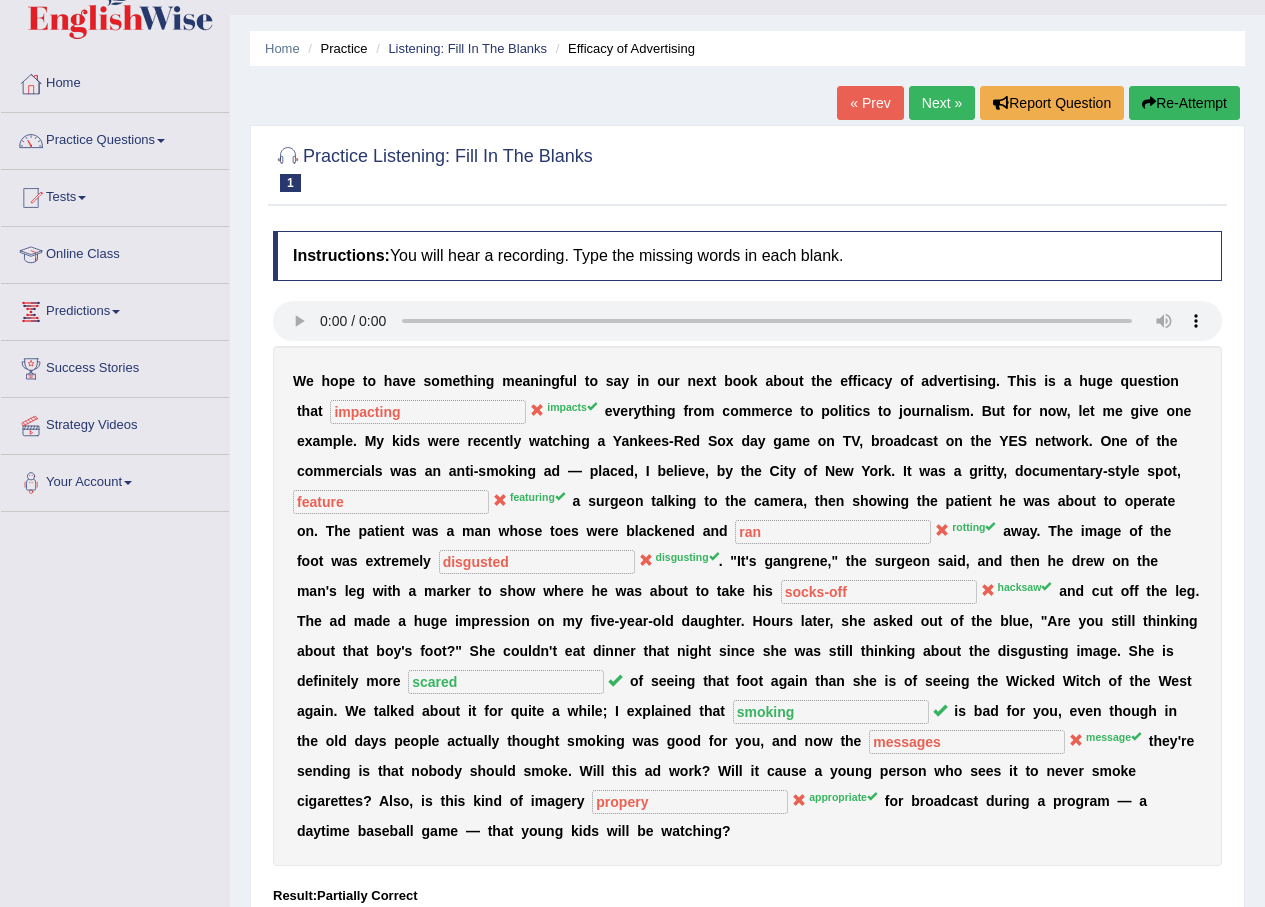 click on "Re-Attempt" at bounding box center (1184, 103) 